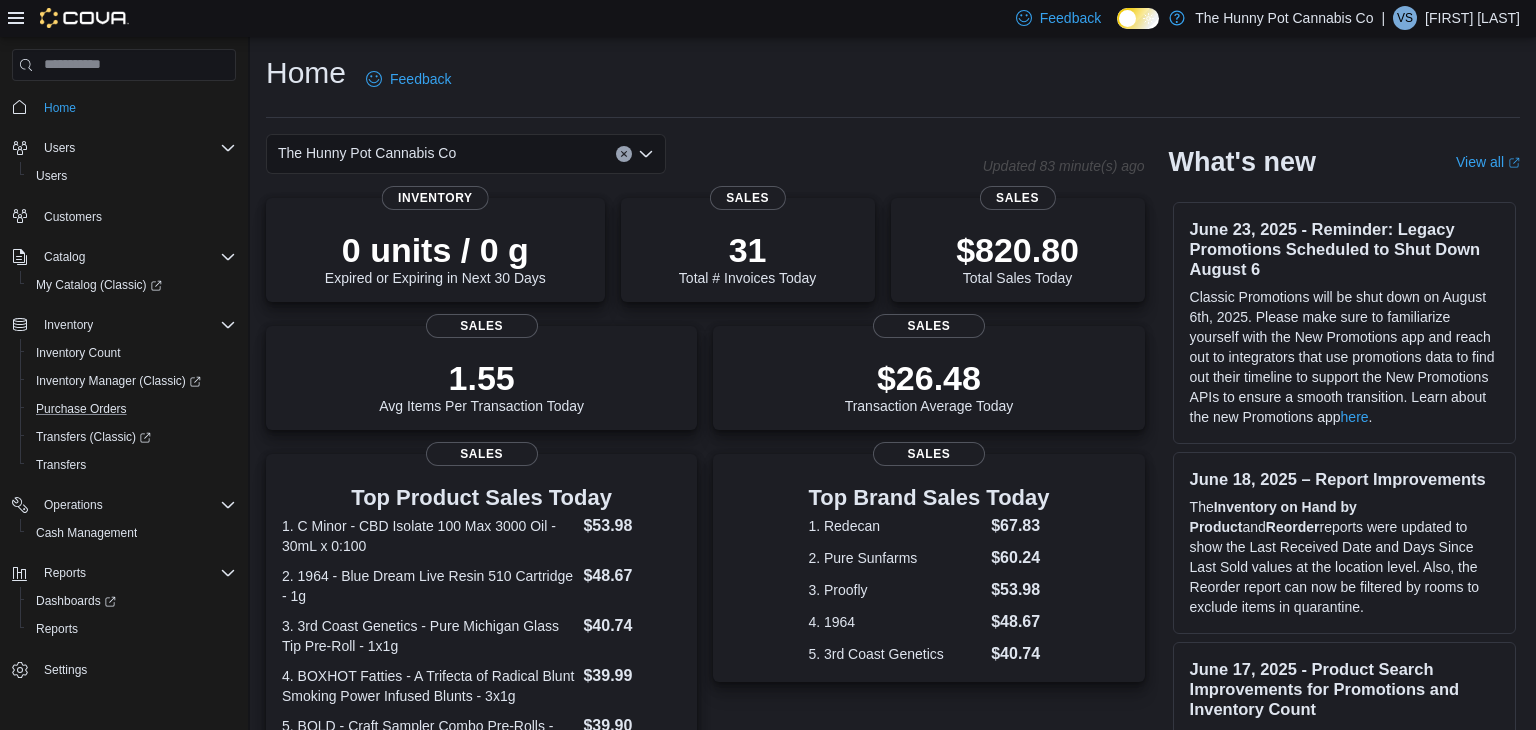 scroll, scrollTop: 0, scrollLeft: 0, axis: both 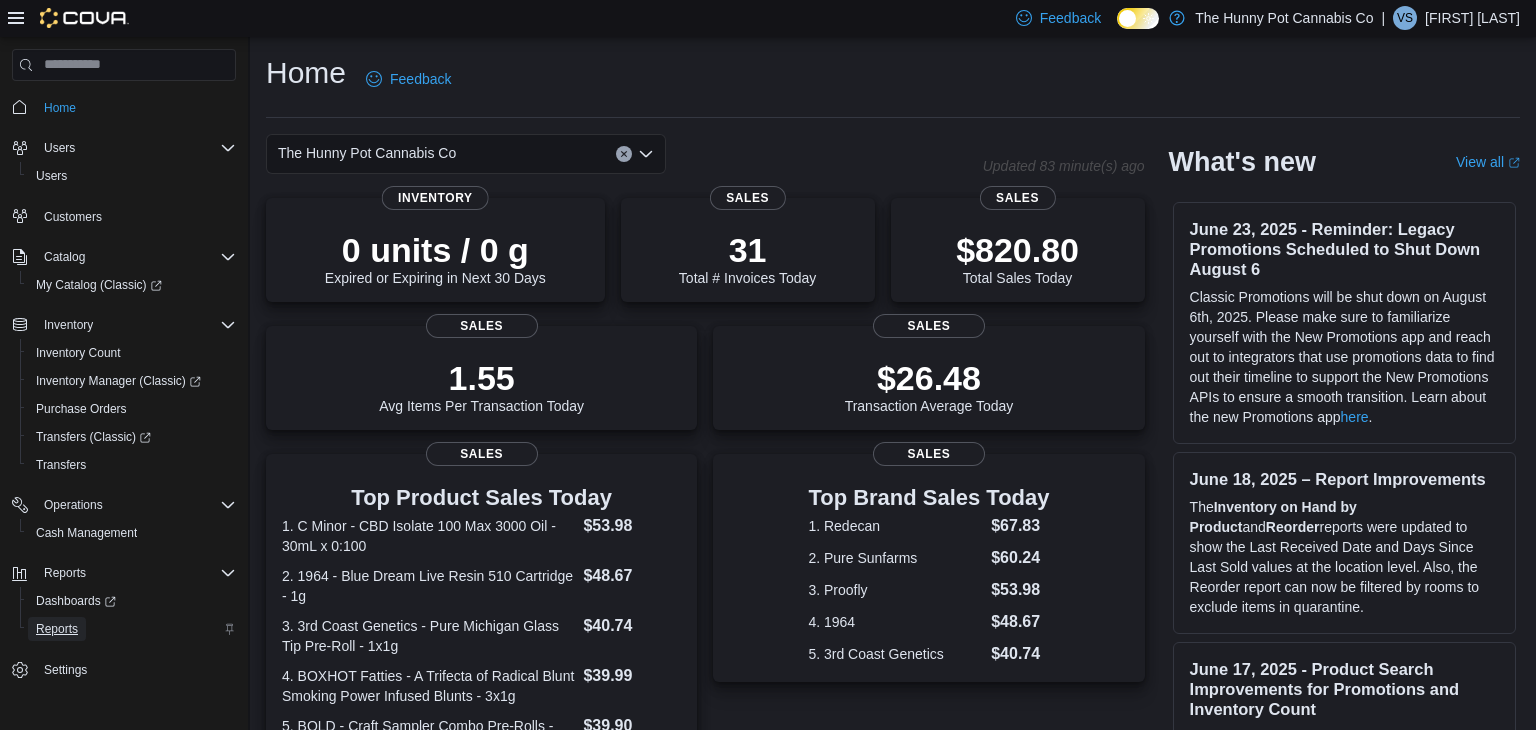 click on "Reports" at bounding box center [57, 629] 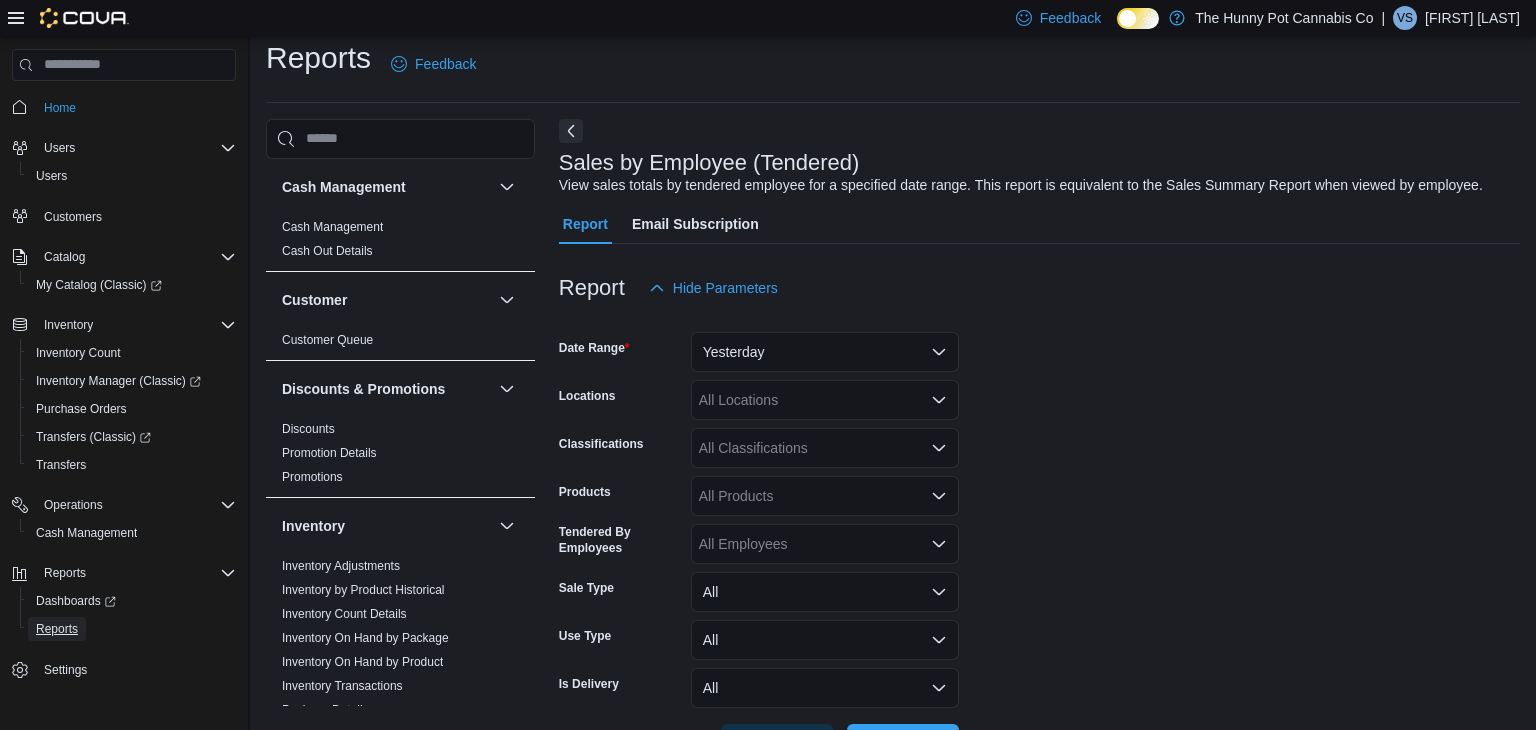 scroll, scrollTop: 46, scrollLeft: 0, axis: vertical 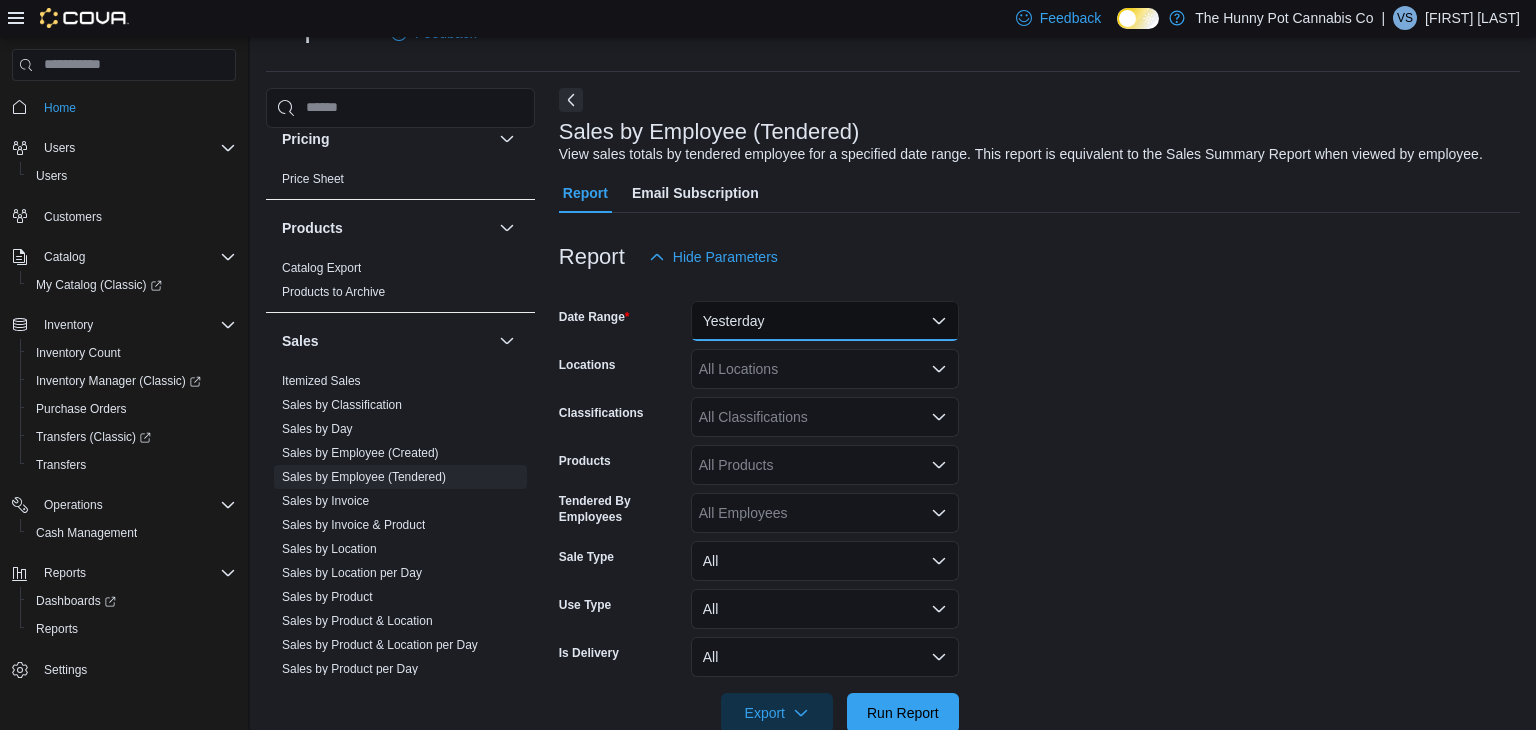 click on "Yesterday" at bounding box center [825, 321] 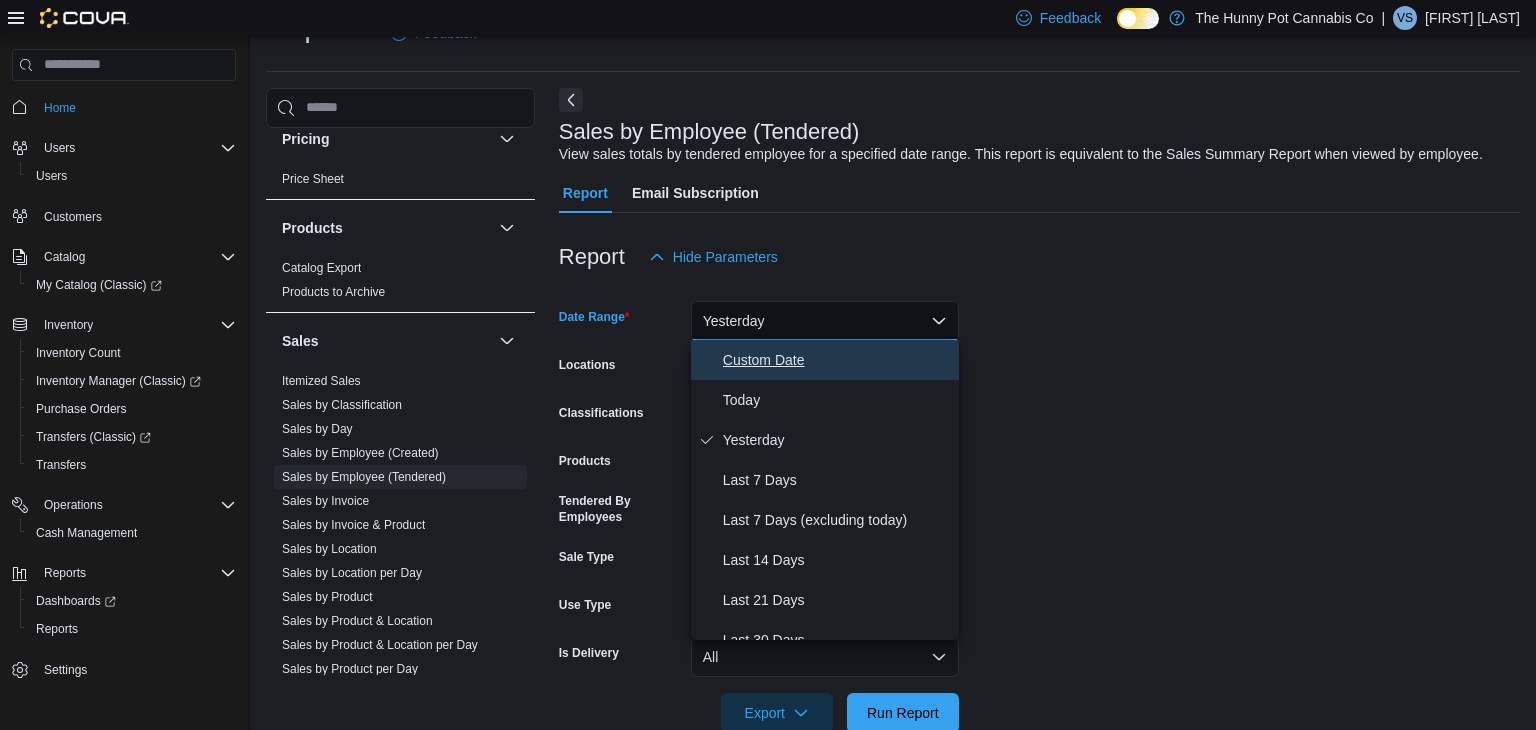 click on "Custom Date" at bounding box center (837, 360) 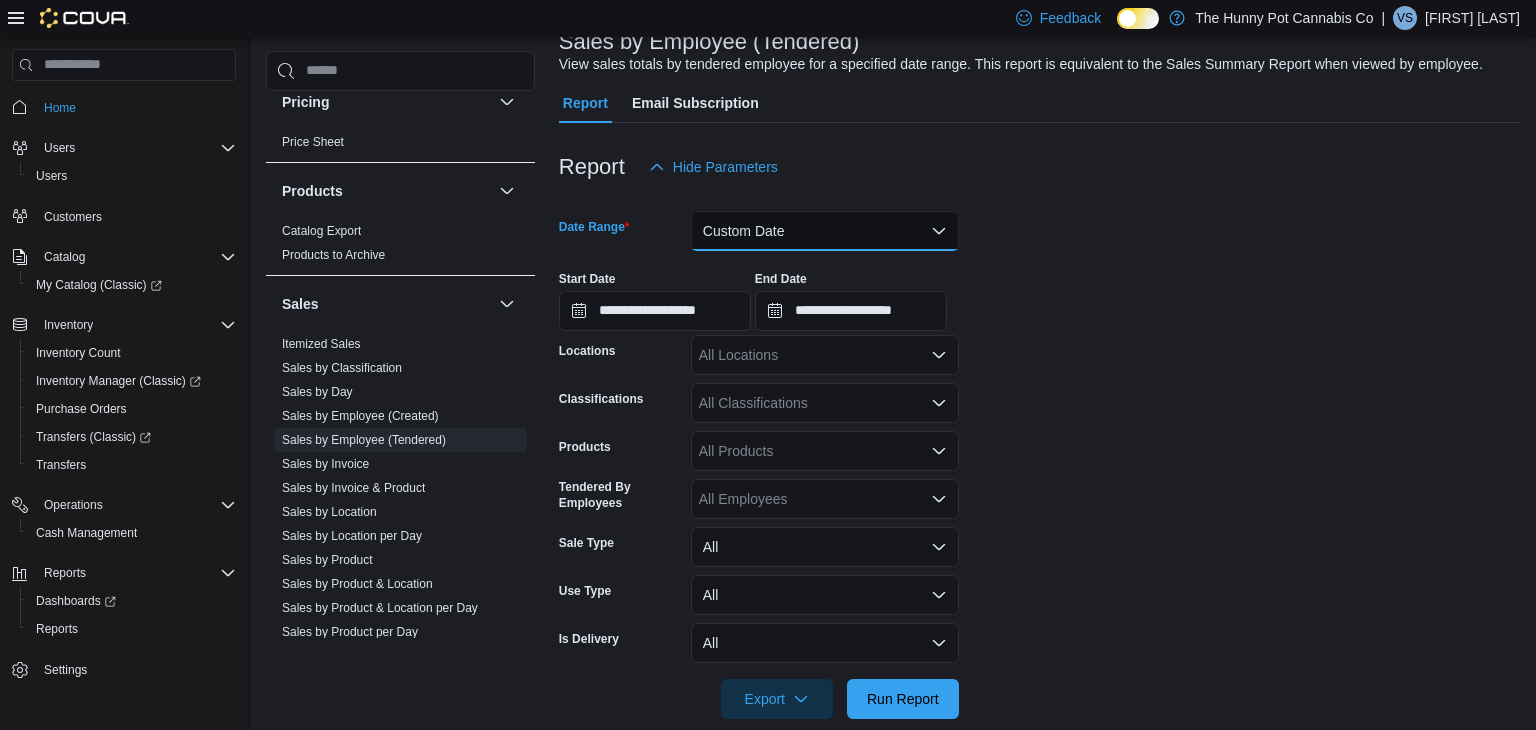 scroll, scrollTop: 157, scrollLeft: 0, axis: vertical 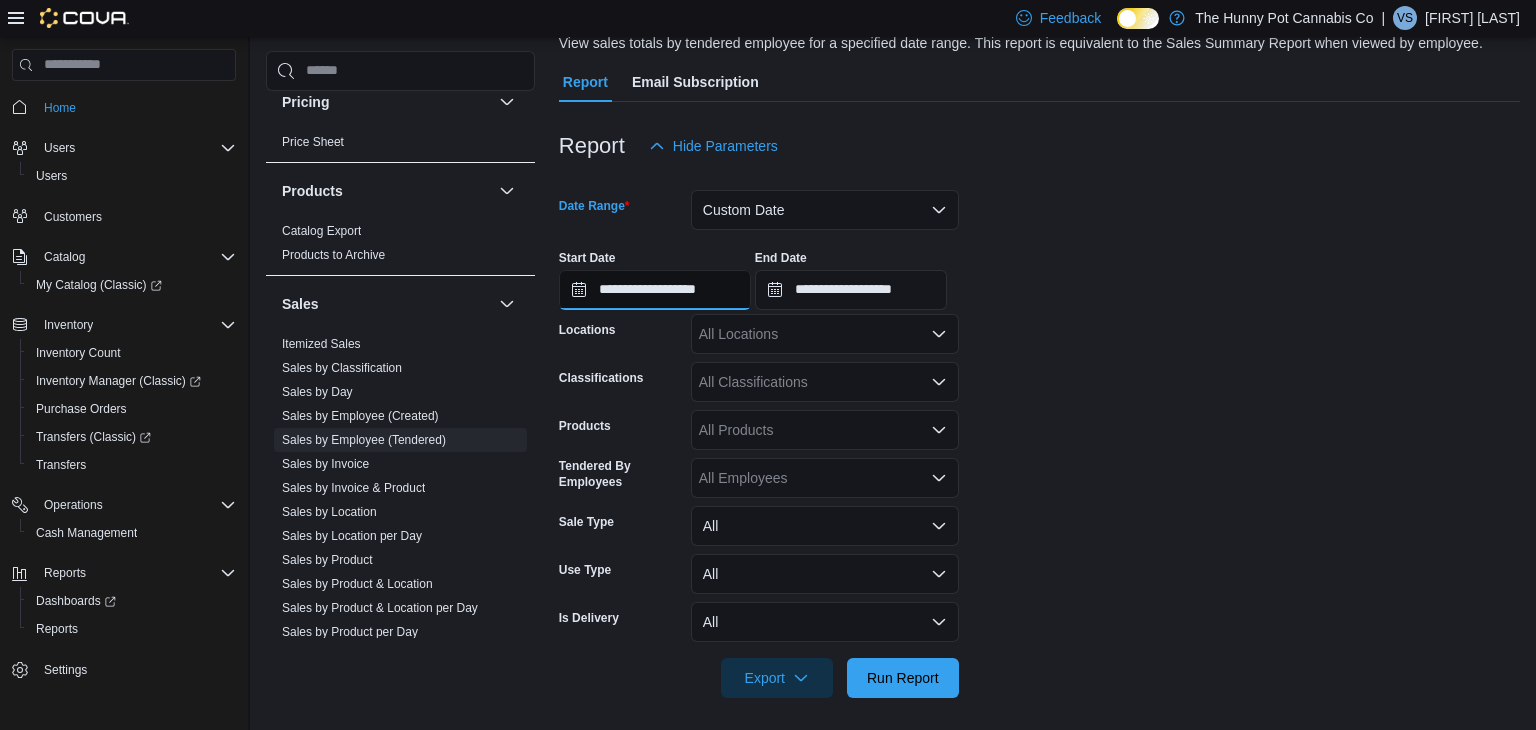 click on "**********" at bounding box center [655, 290] 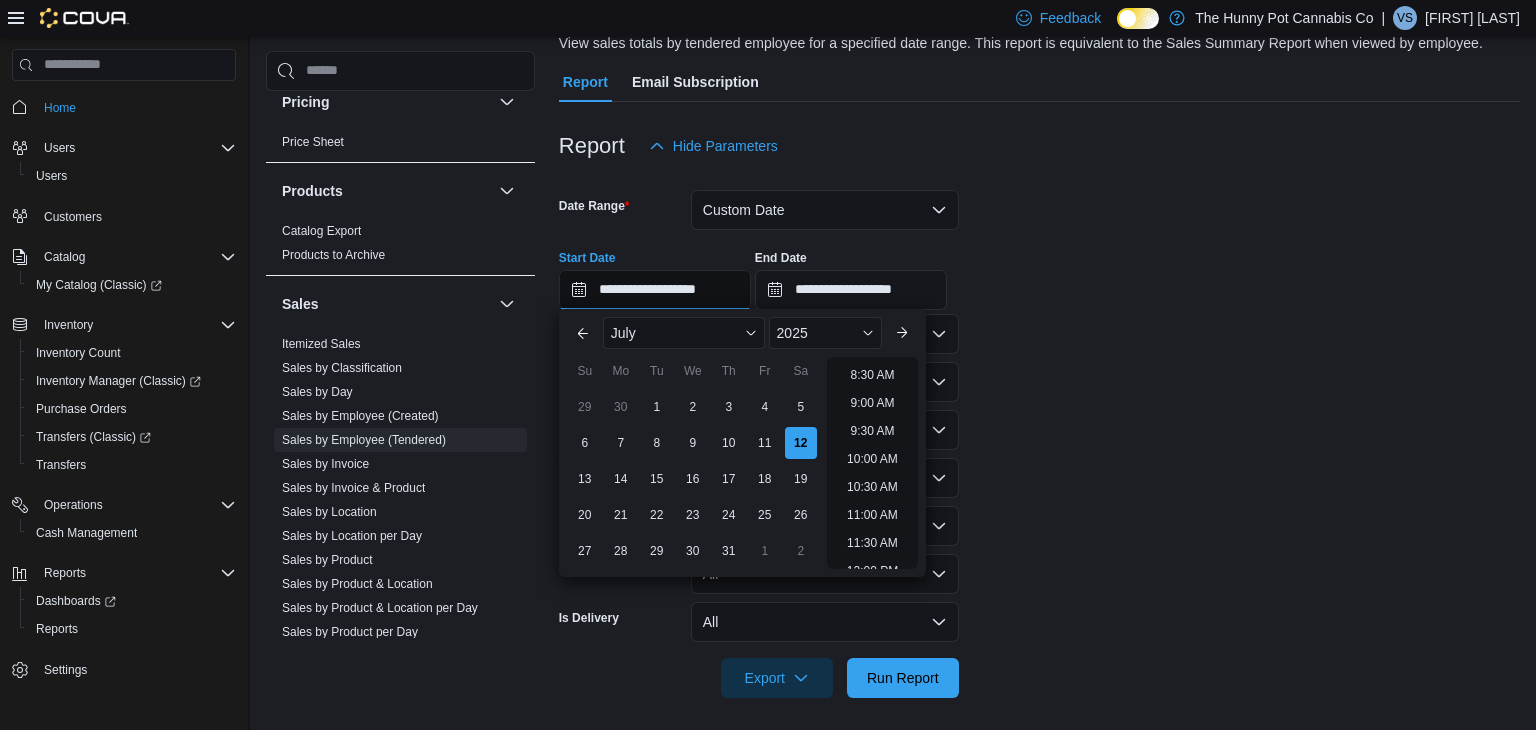 scroll, scrollTop: 475, scrollLeft: 0, axis: vertical 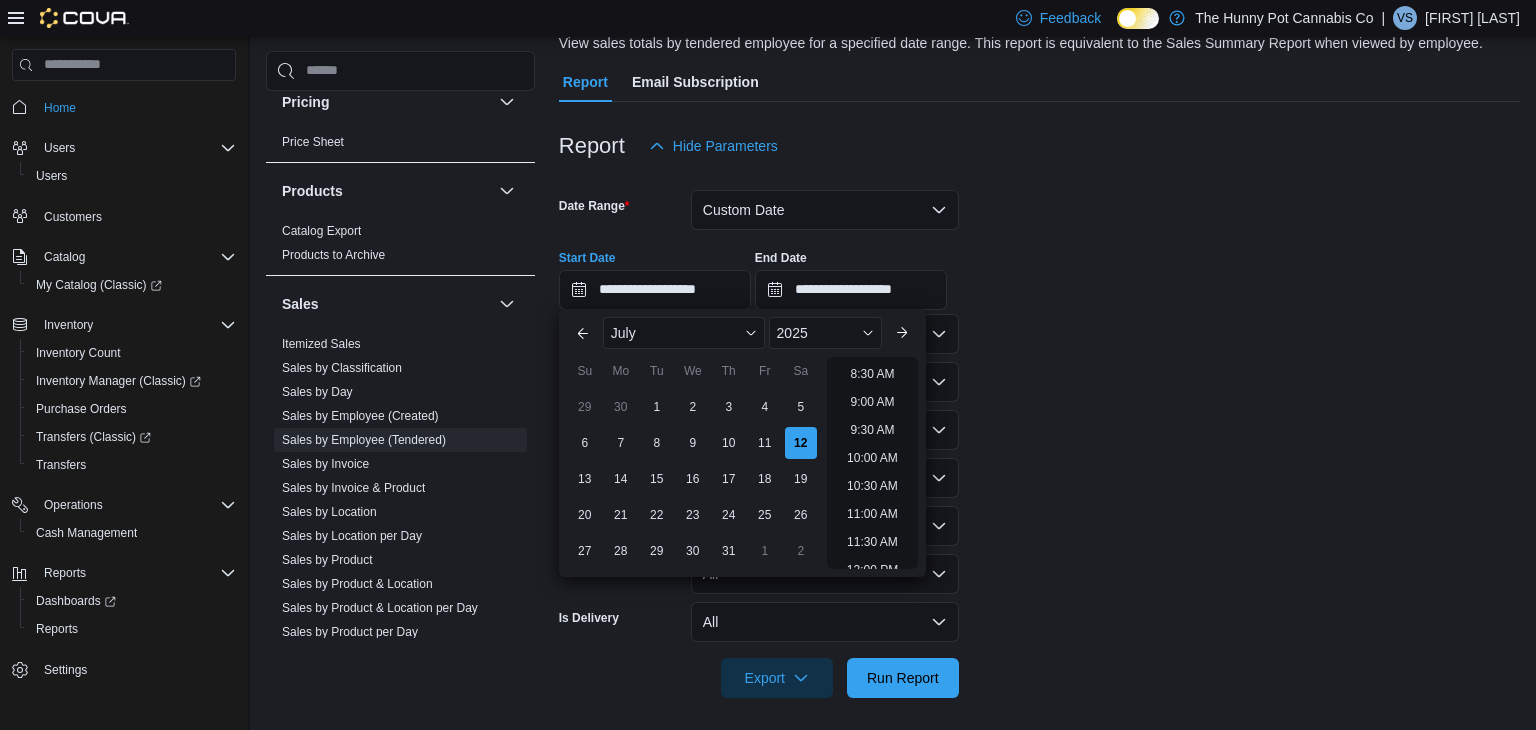 click on "9:00 AM" at bounding box center (872, 402) 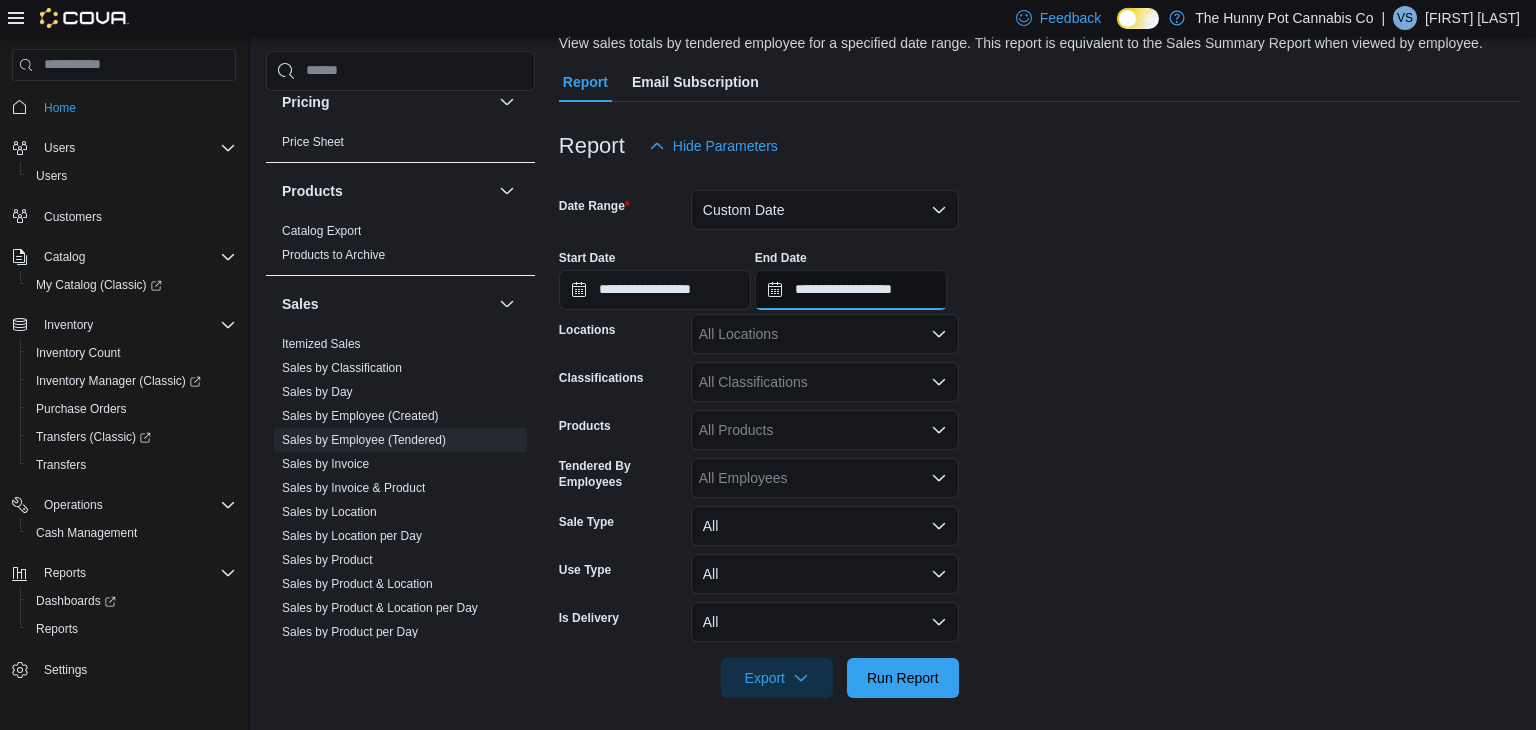 click on "**********" at bounding box center (851, 290) 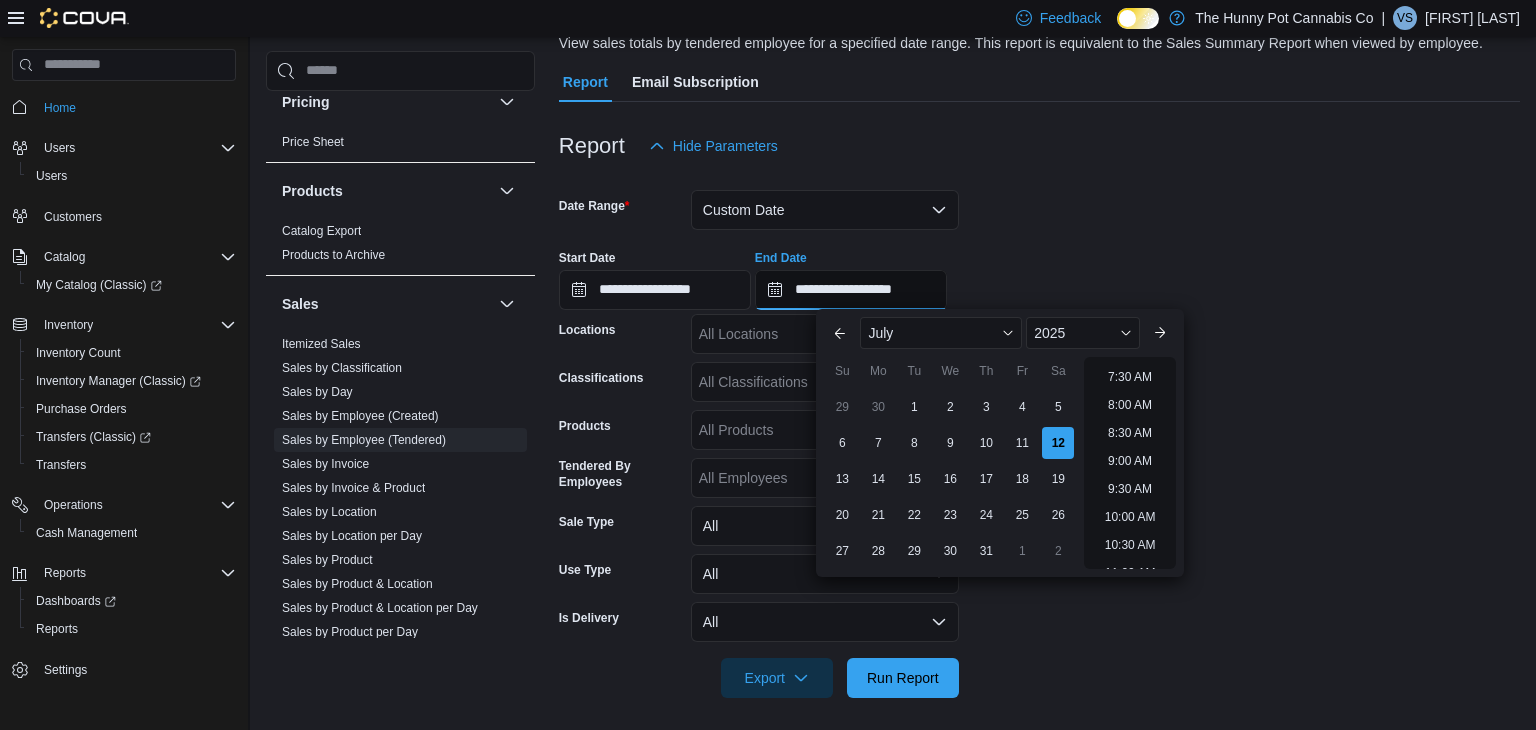 scroll, scrollTop: 412, scrollLeft: 0, axis: vertical 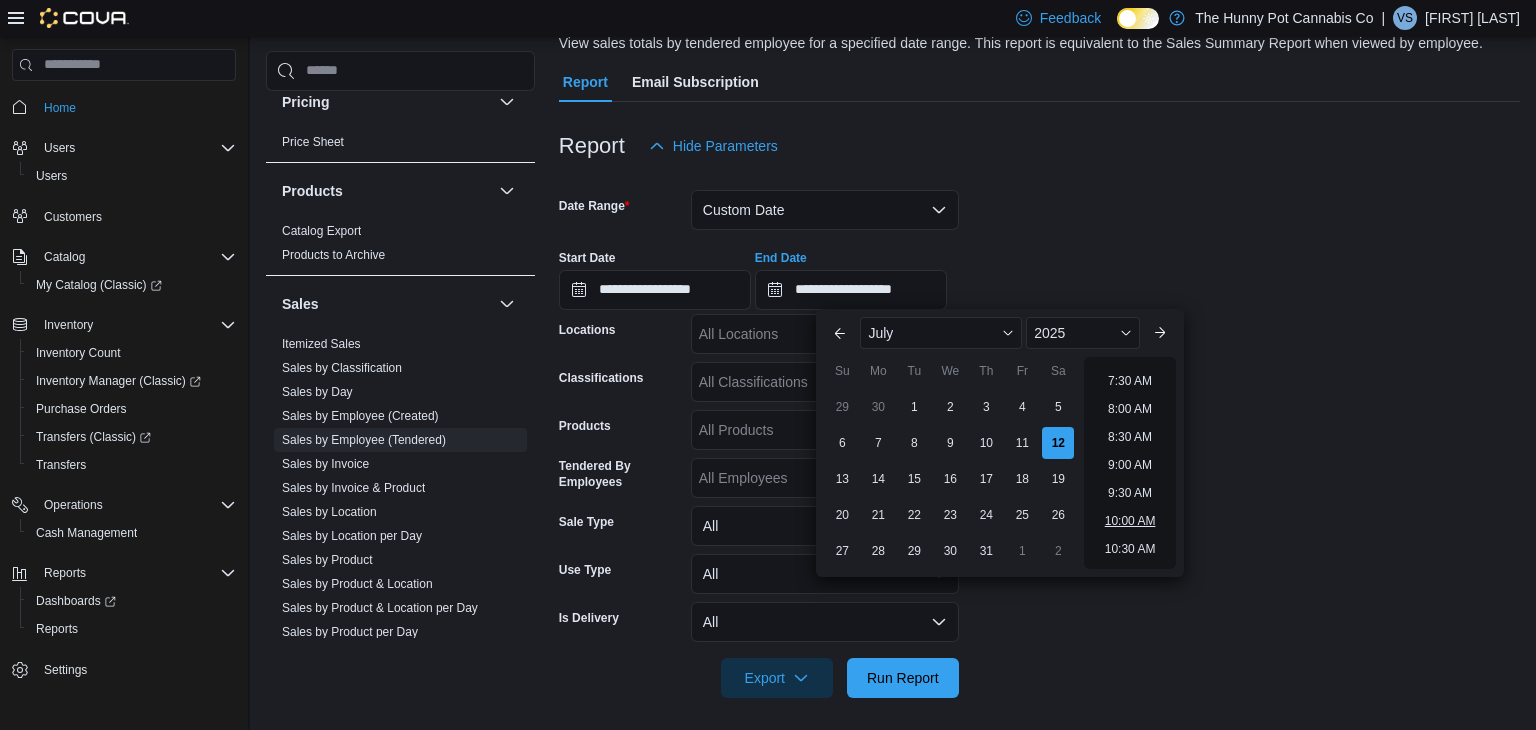 click on "10:00 AM" at bounding box center (1130, 521) 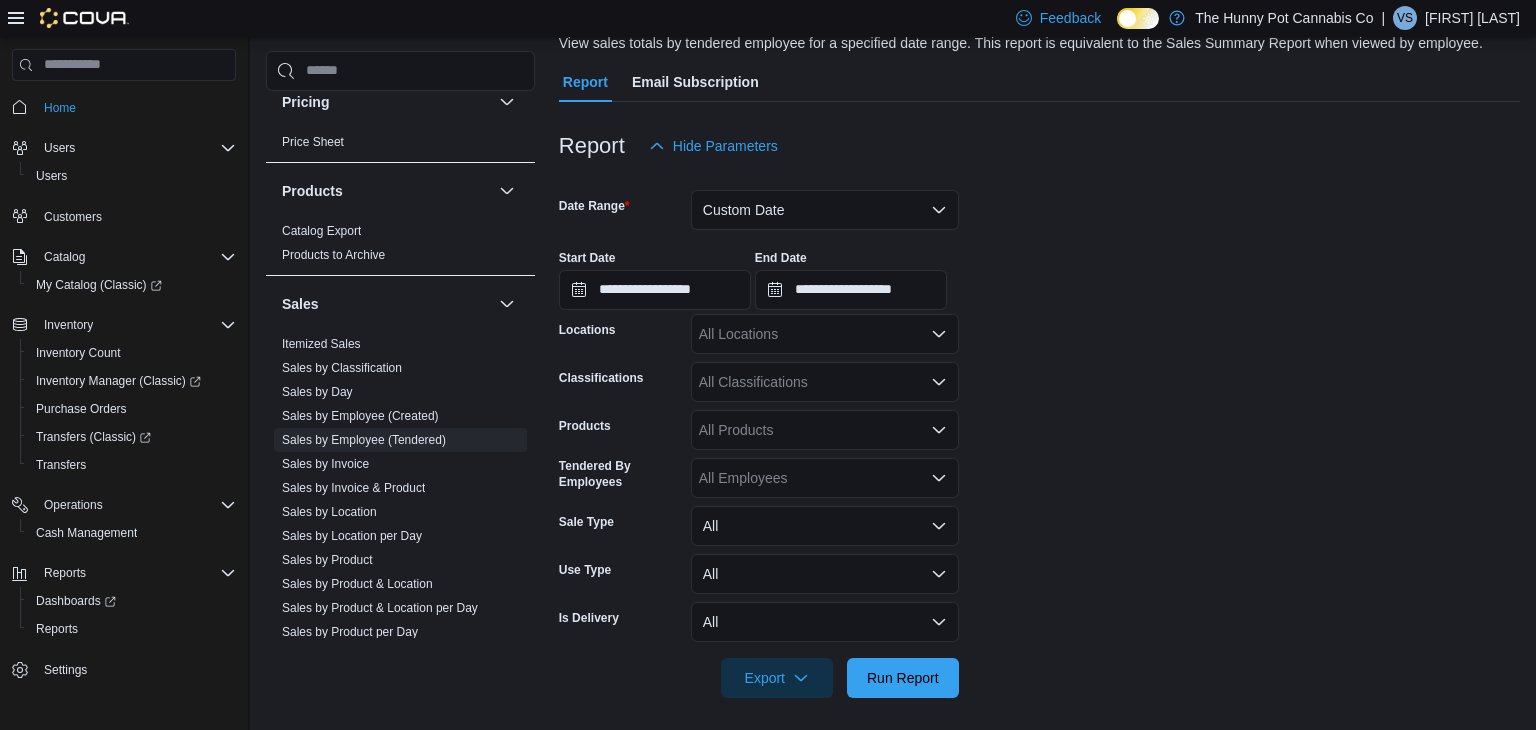 click on "**********" at bounding box center [1039, 432] 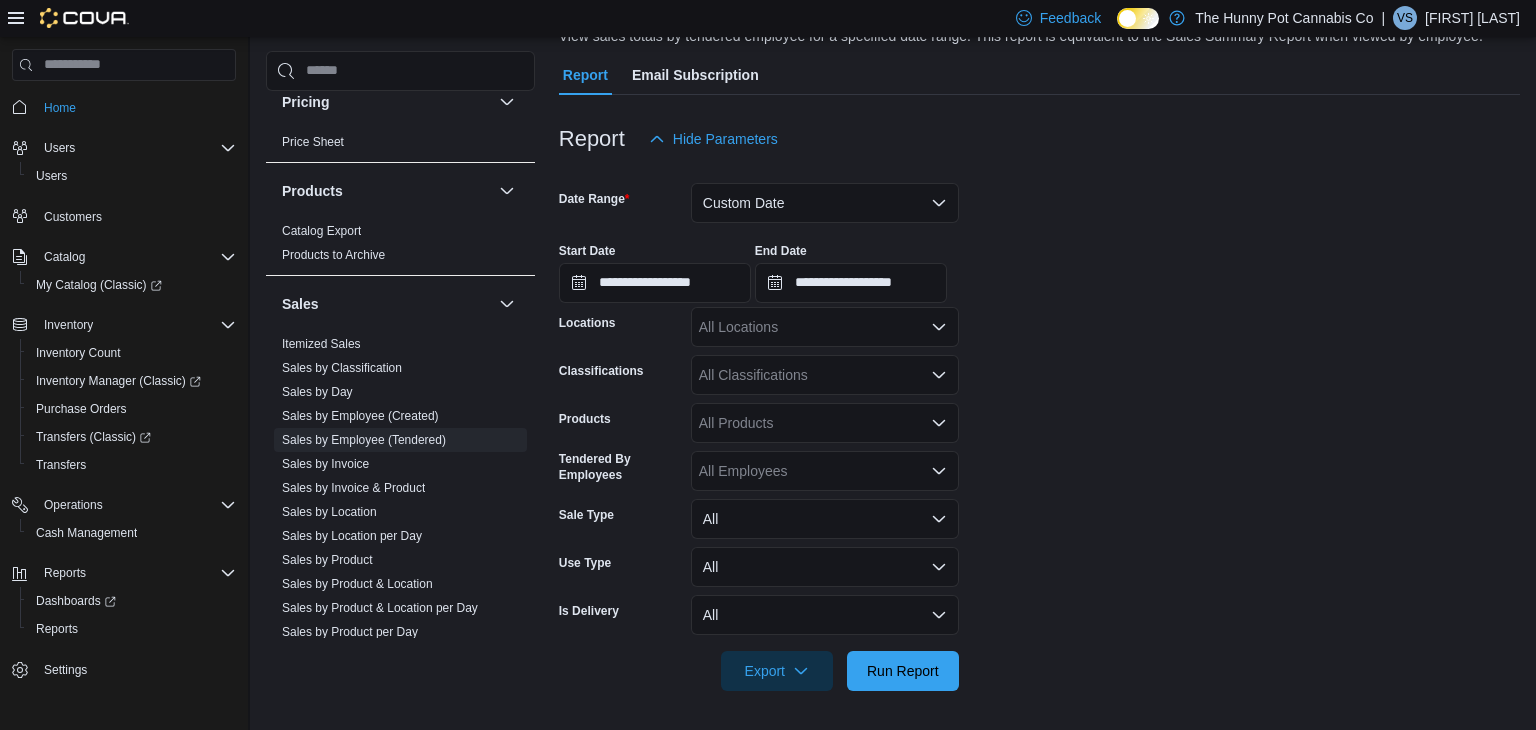 click 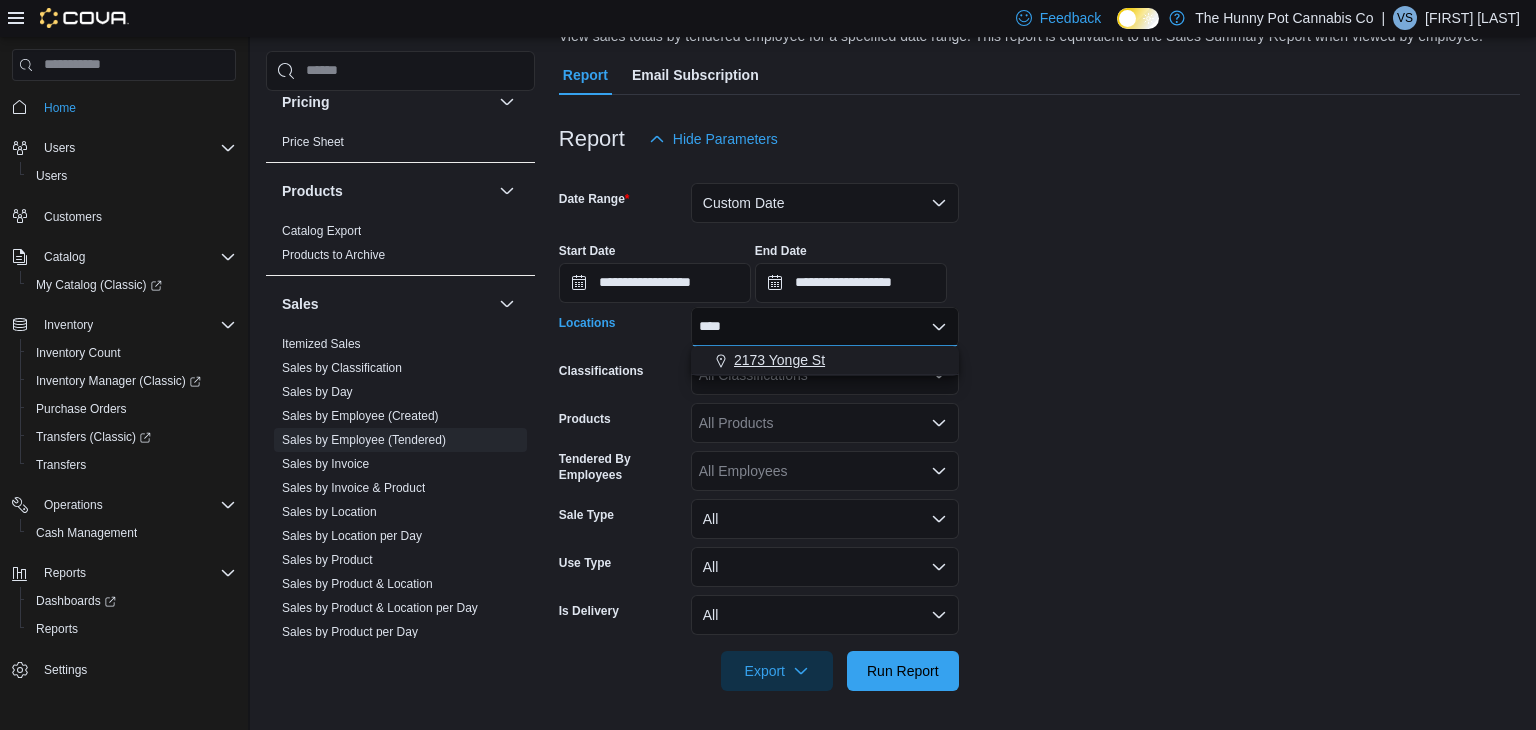 type on "****" 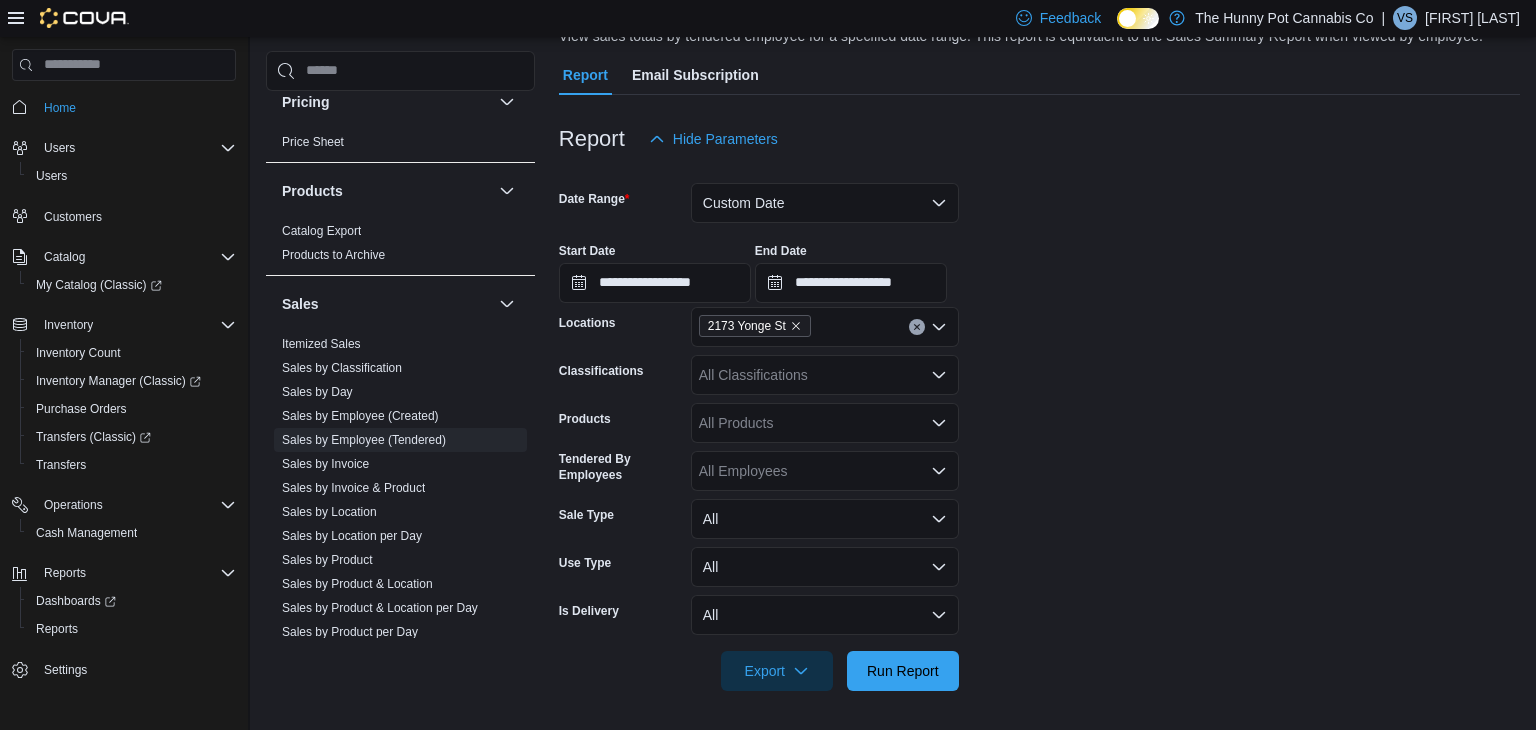 click on "**********" at bounding box center [1039, 425] 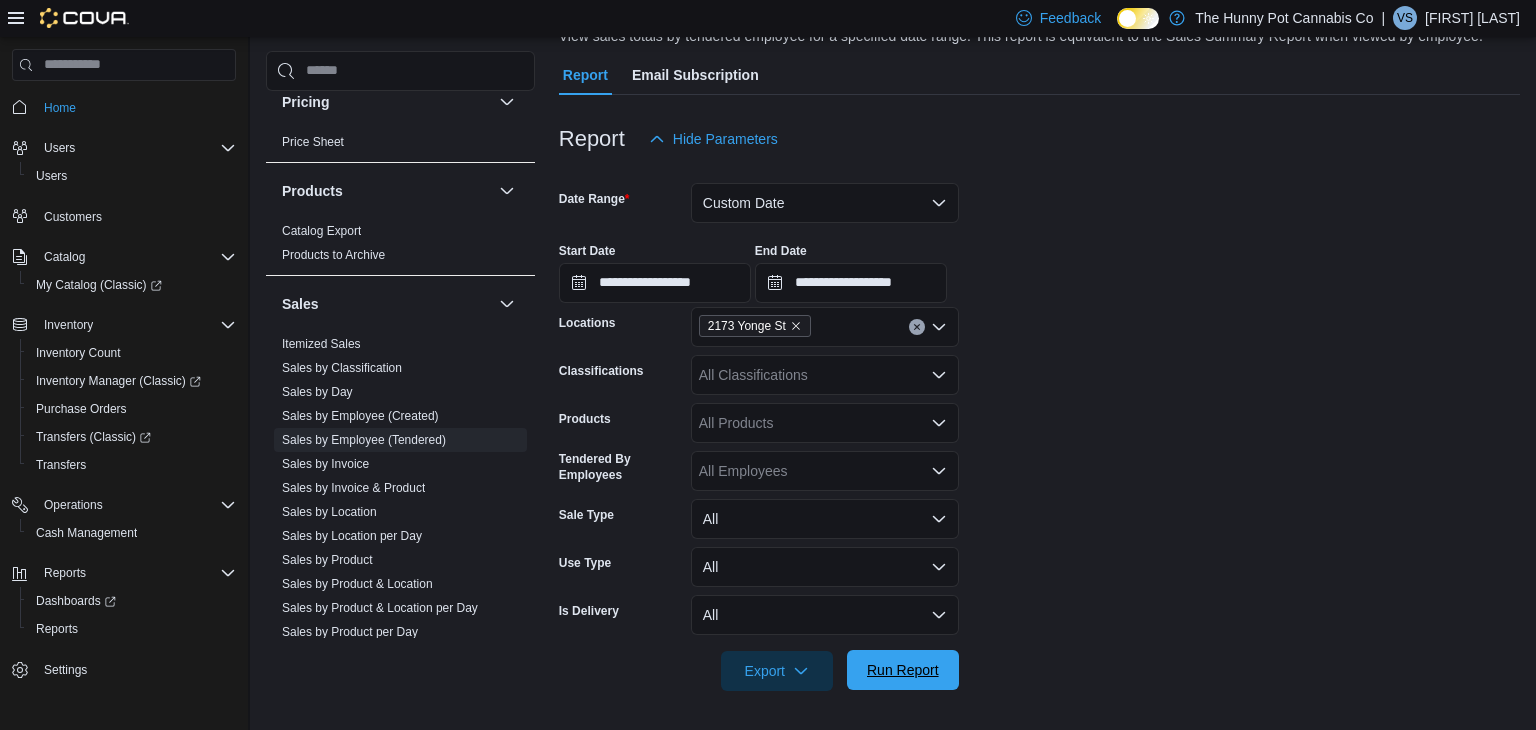 click on "Run Report" at bounding box center (903, 670) 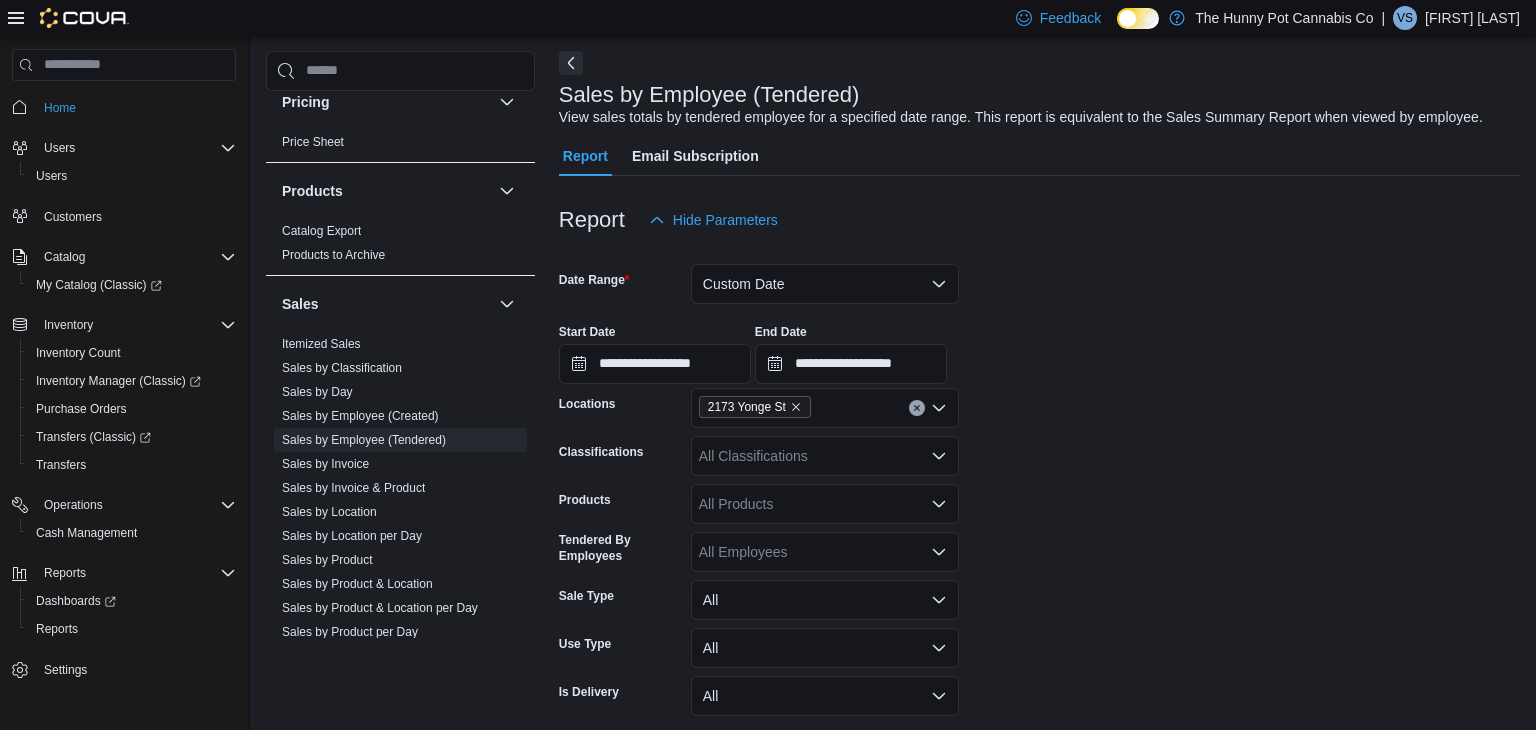 scroll, scrollTop: 84, scrollLeft: 0, axis: vertical 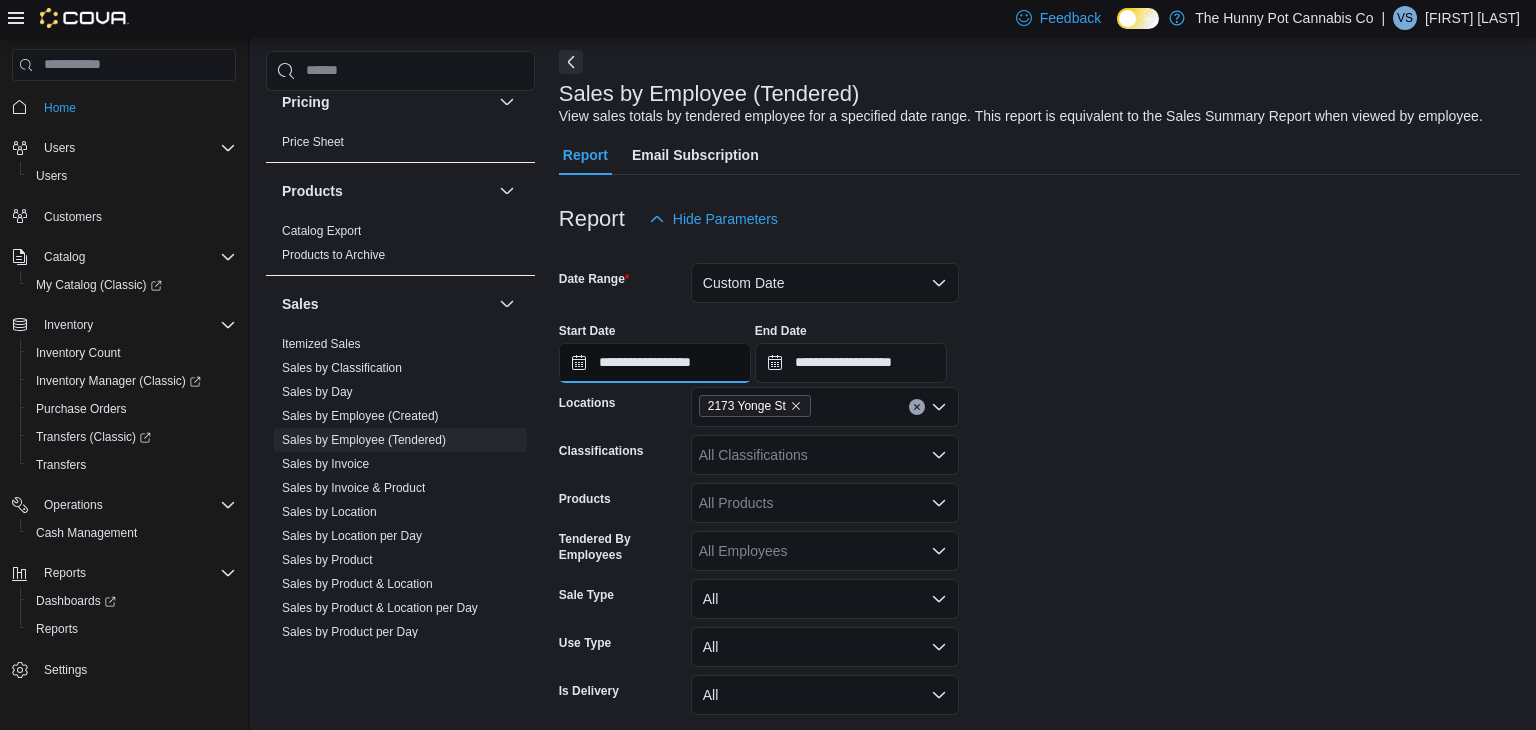 click on "**********" at bounding box center [655, 363] 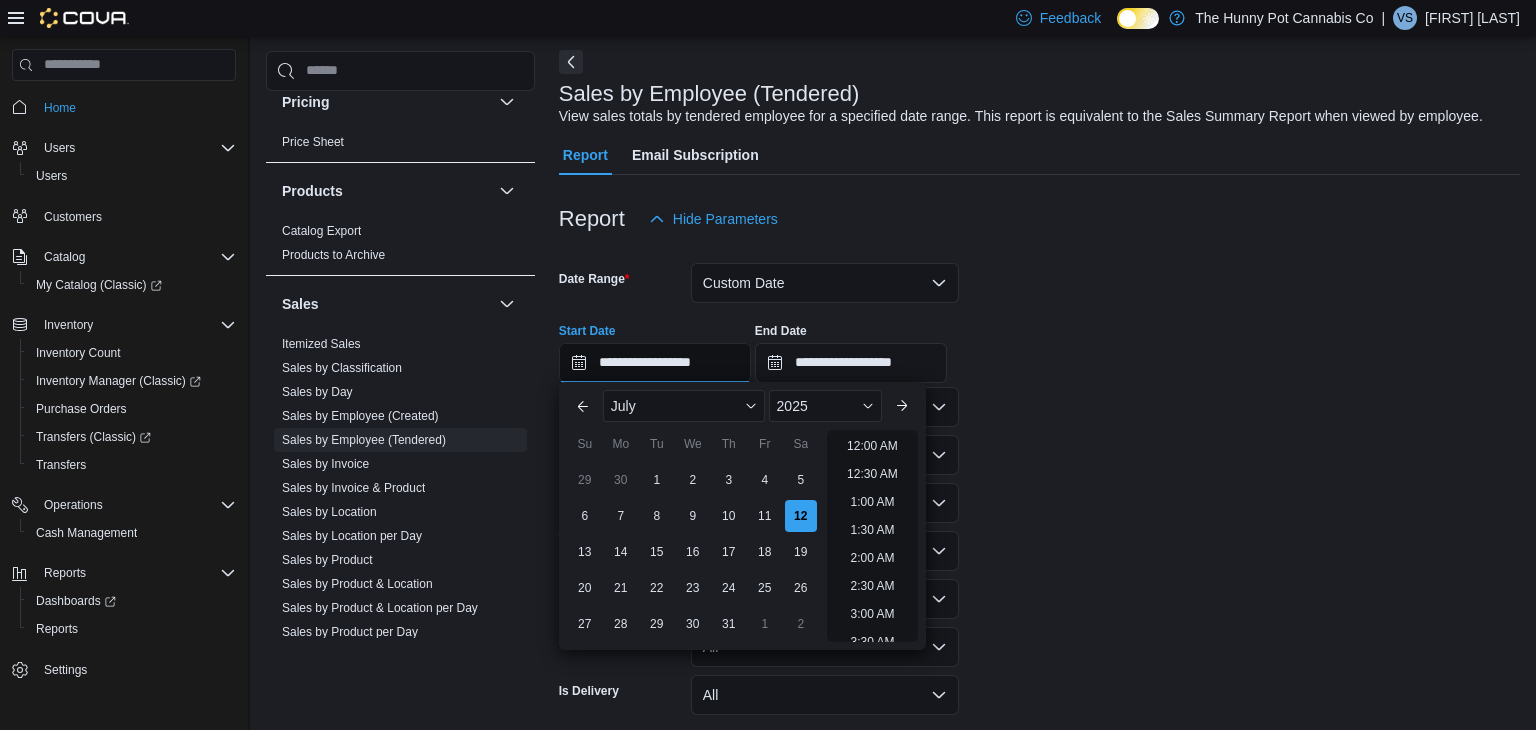 scroll, scrollTop: 566, scrollLeft: 0, axis: vertical 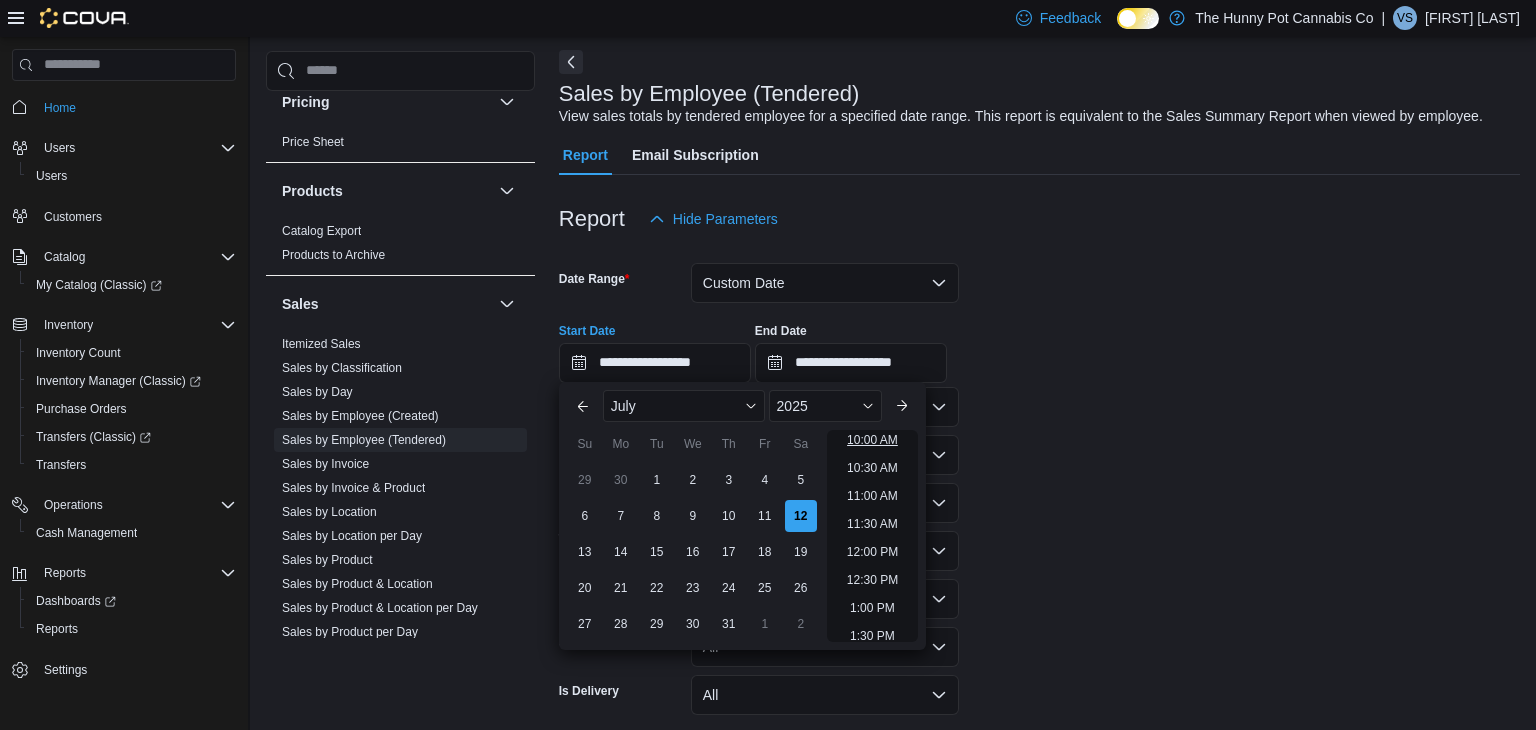 click on "10:00 AM" at bounding box center (872, 440) 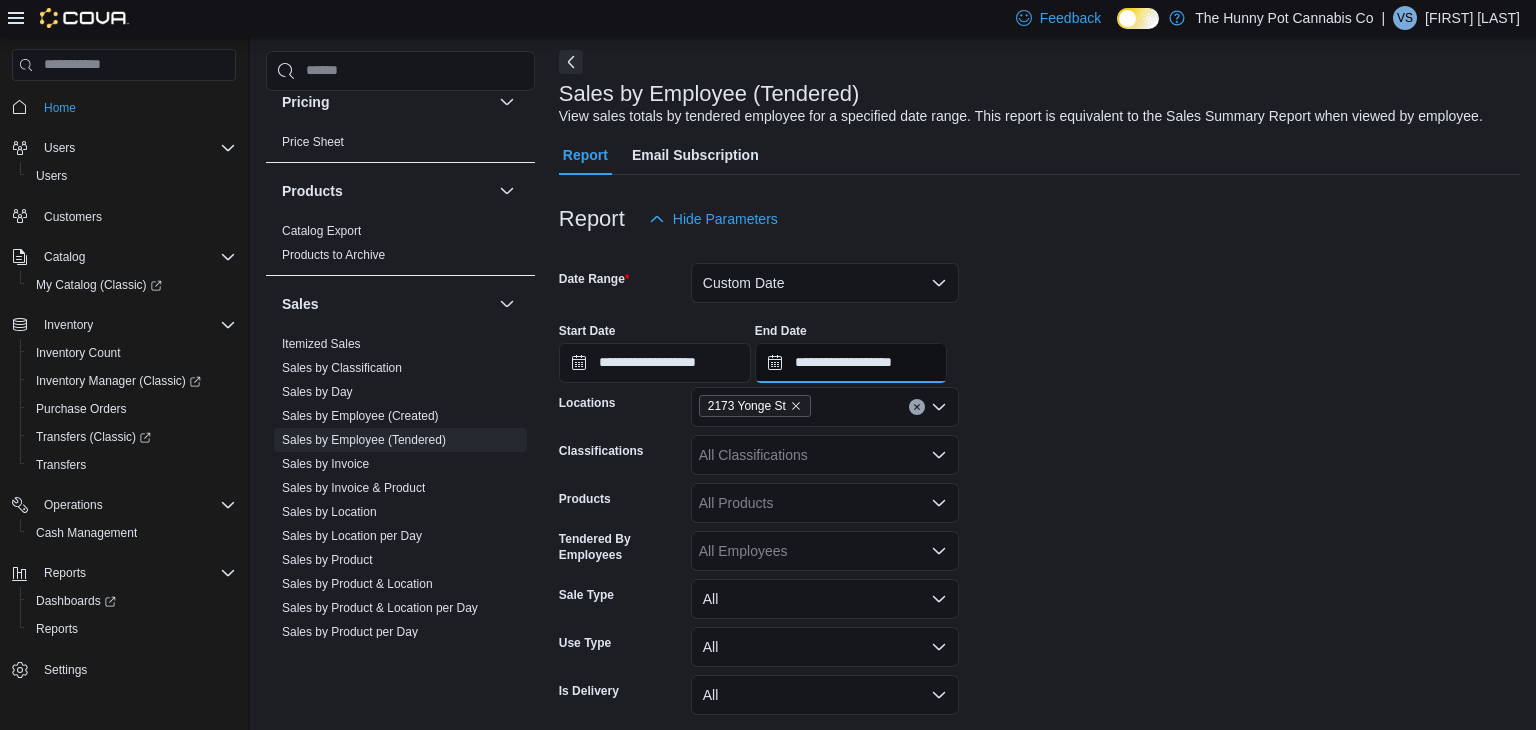 click on "**********" at bounding box center [851, 363] 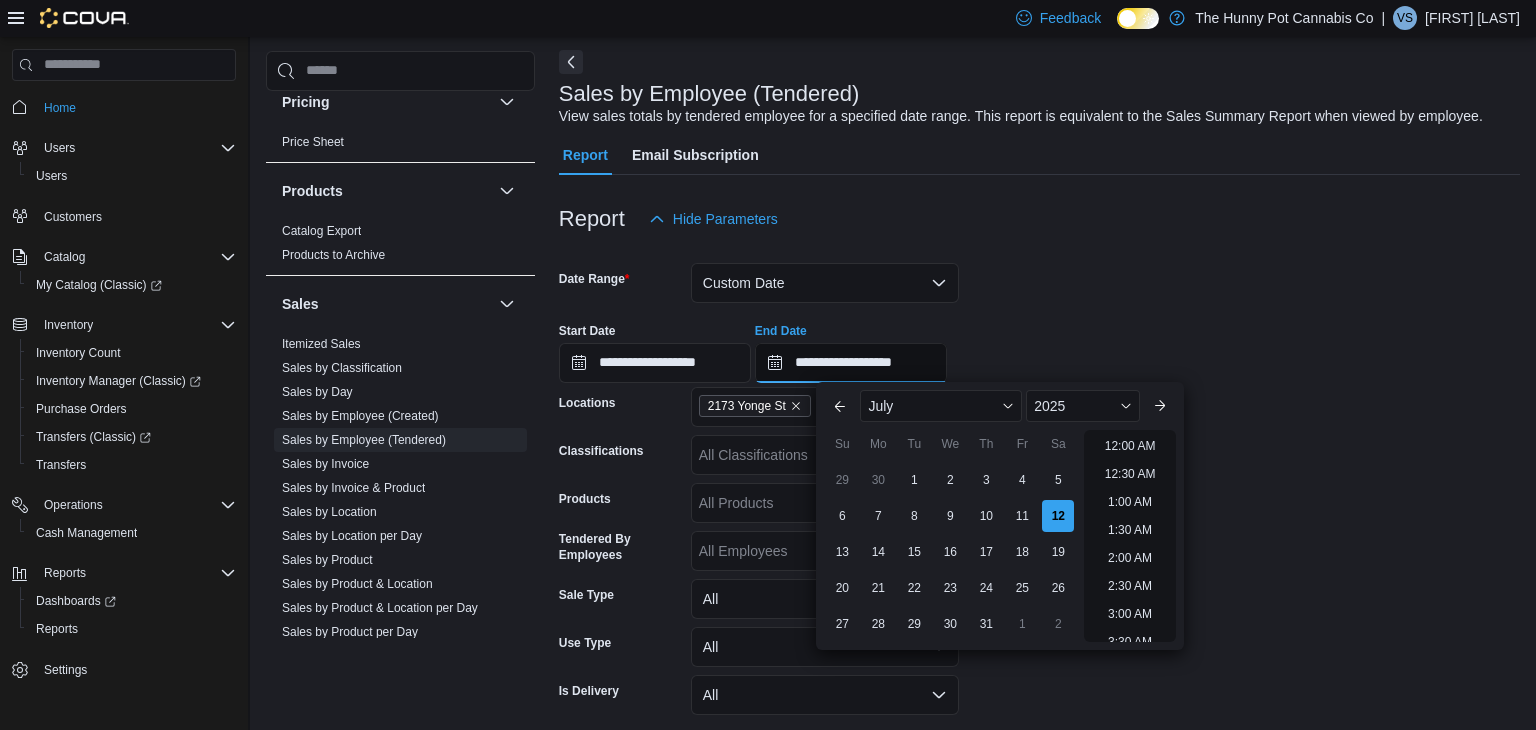 scroll, scrollTop: 622, scrollLeft: 0, axis: vertical 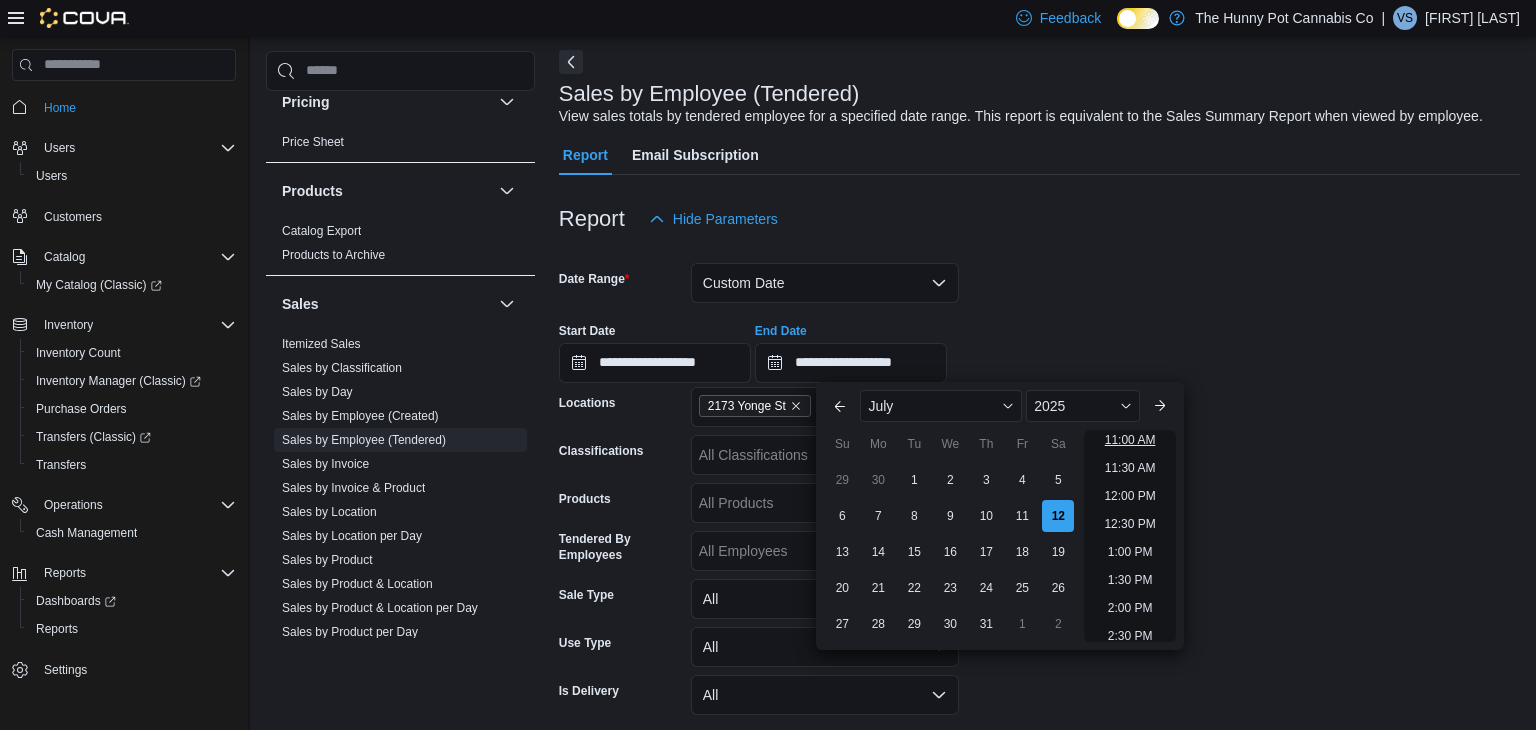 click on "11:00 AM" at bounding box center [1130, 440] 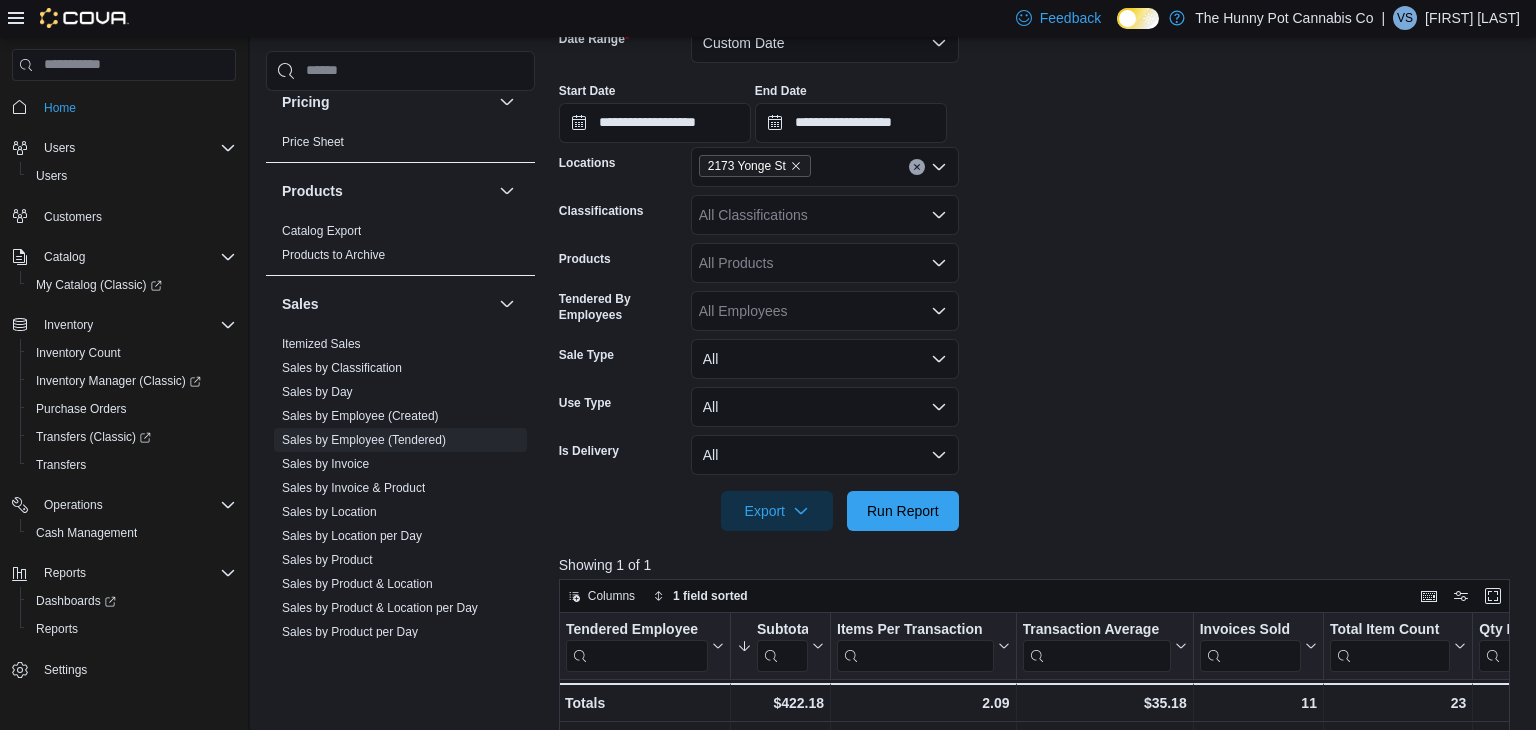 scroll, scrollTop: 330, scrollLeft: 0, axis: vertical 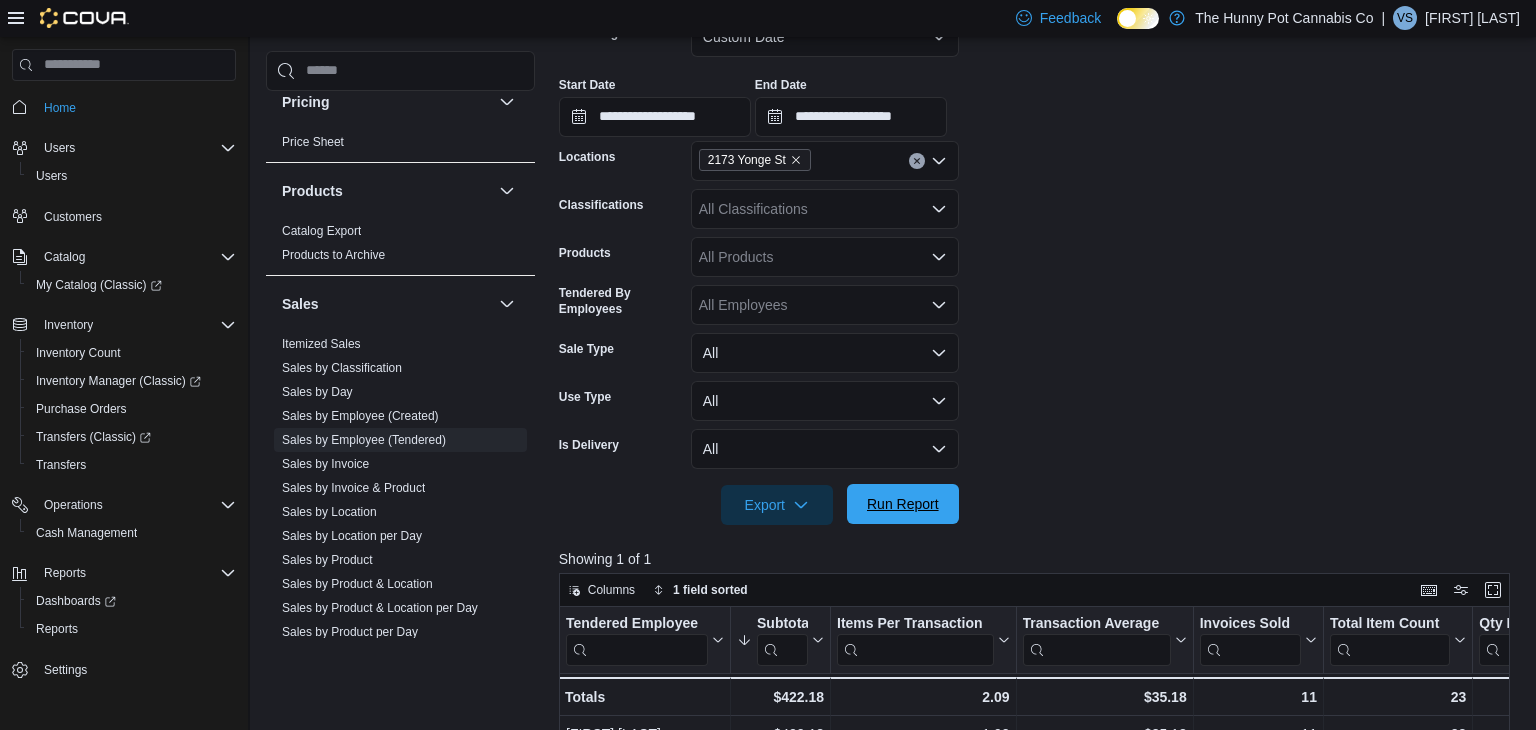click on "Run Report" at bounding box center (903, 504) 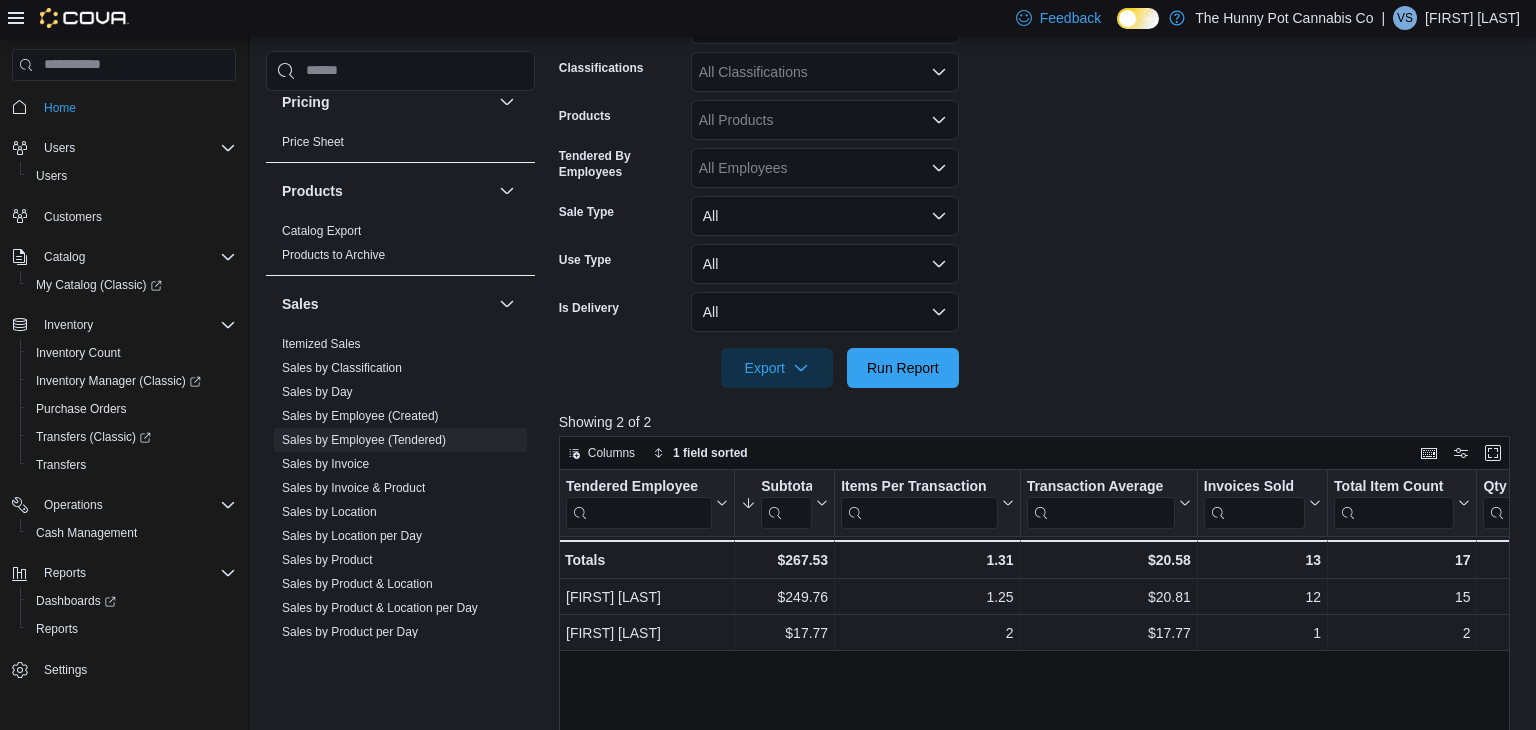 scroll, scrollTop: 0, scrollLeft: 0, axis: both 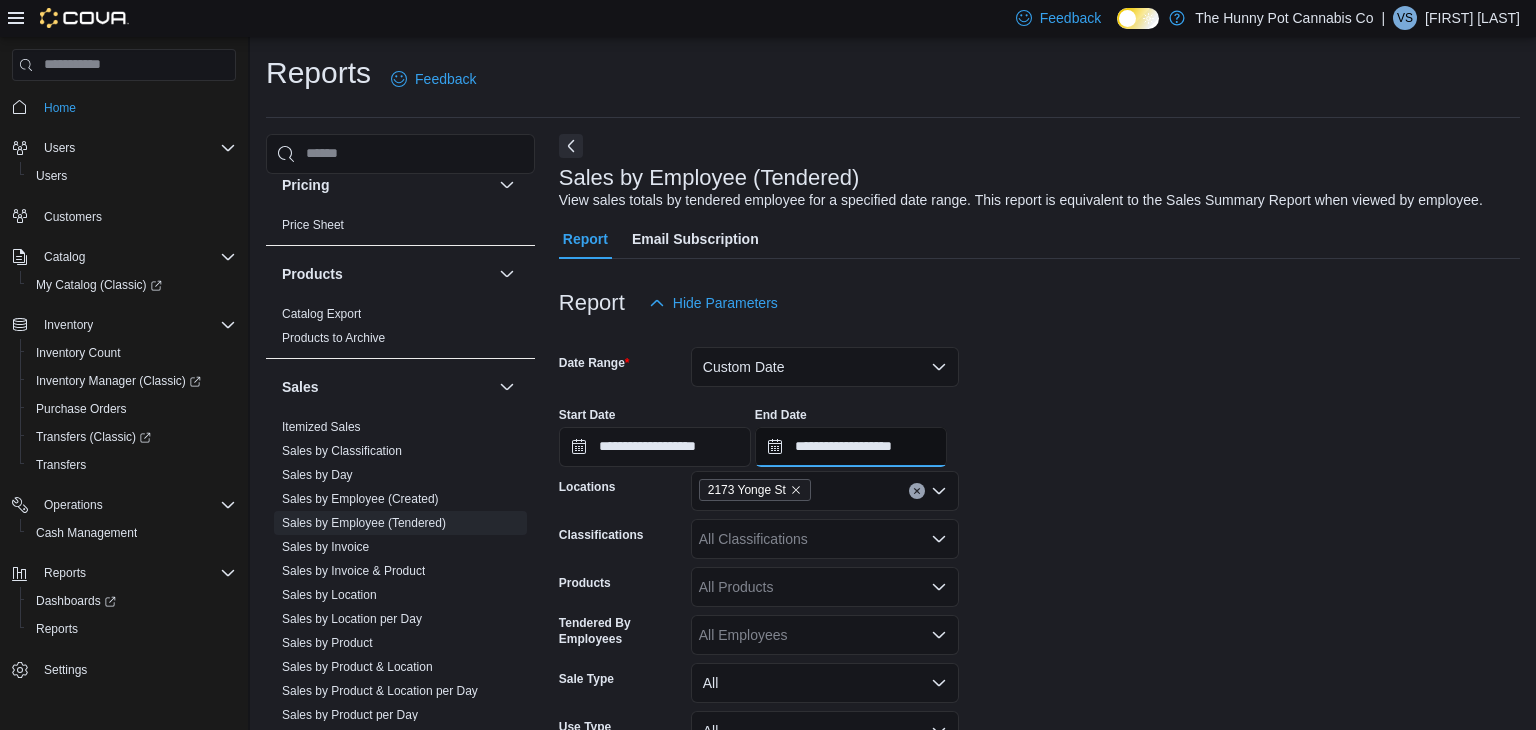 click on "**********" at bounding box center [851, 447] 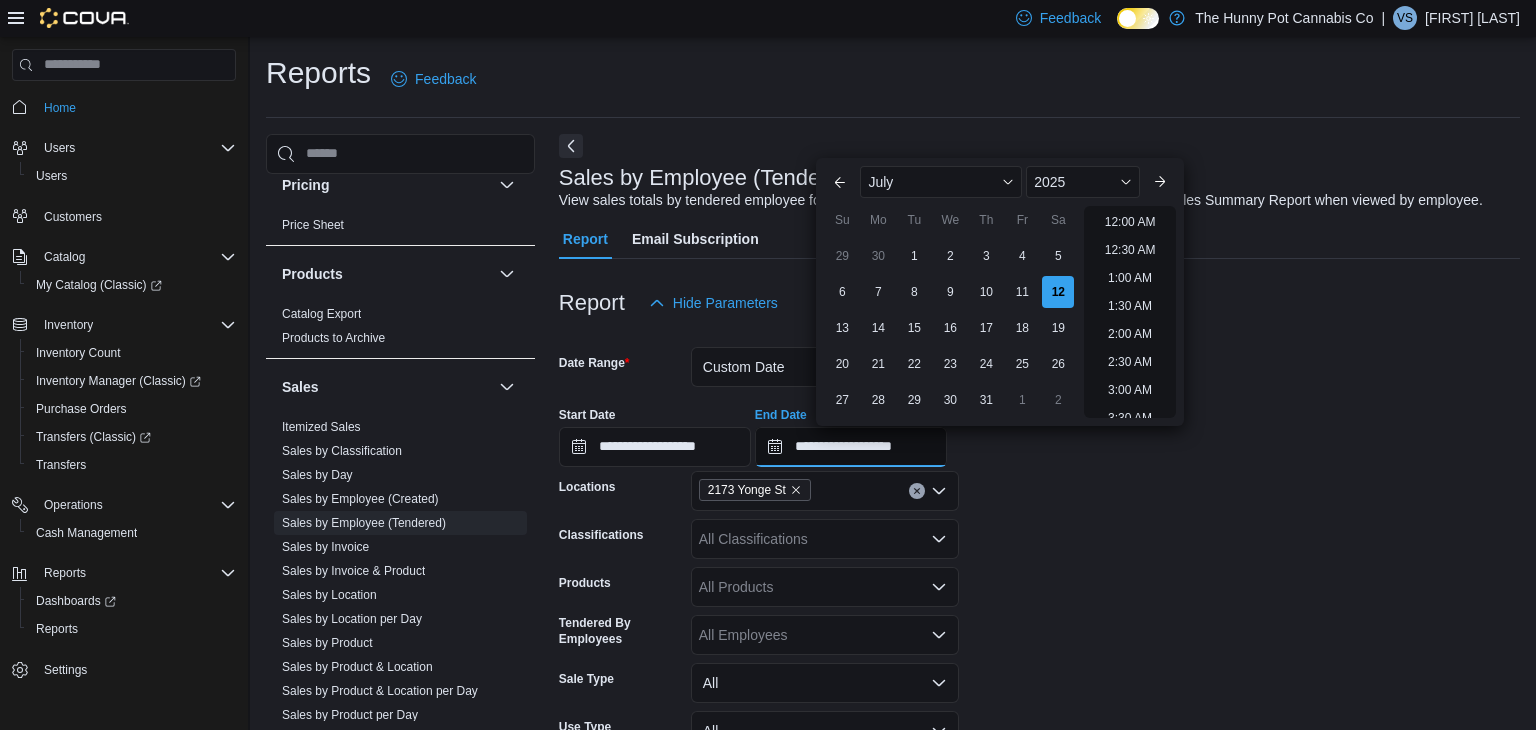 scroll, scrollTop: 678, scrollLeft: 0, axis: vertical 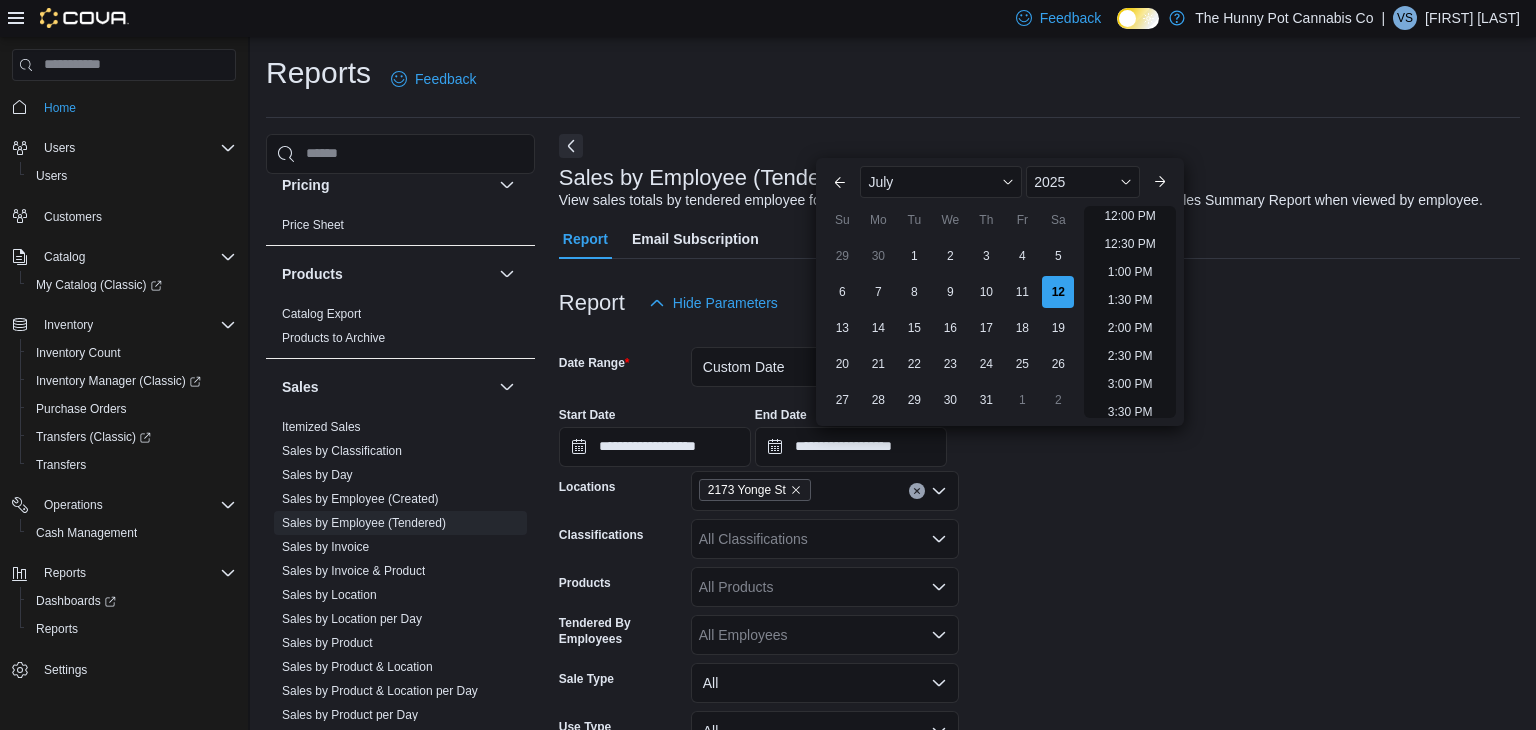 click on "**********" at bounding box center (1039, 589) 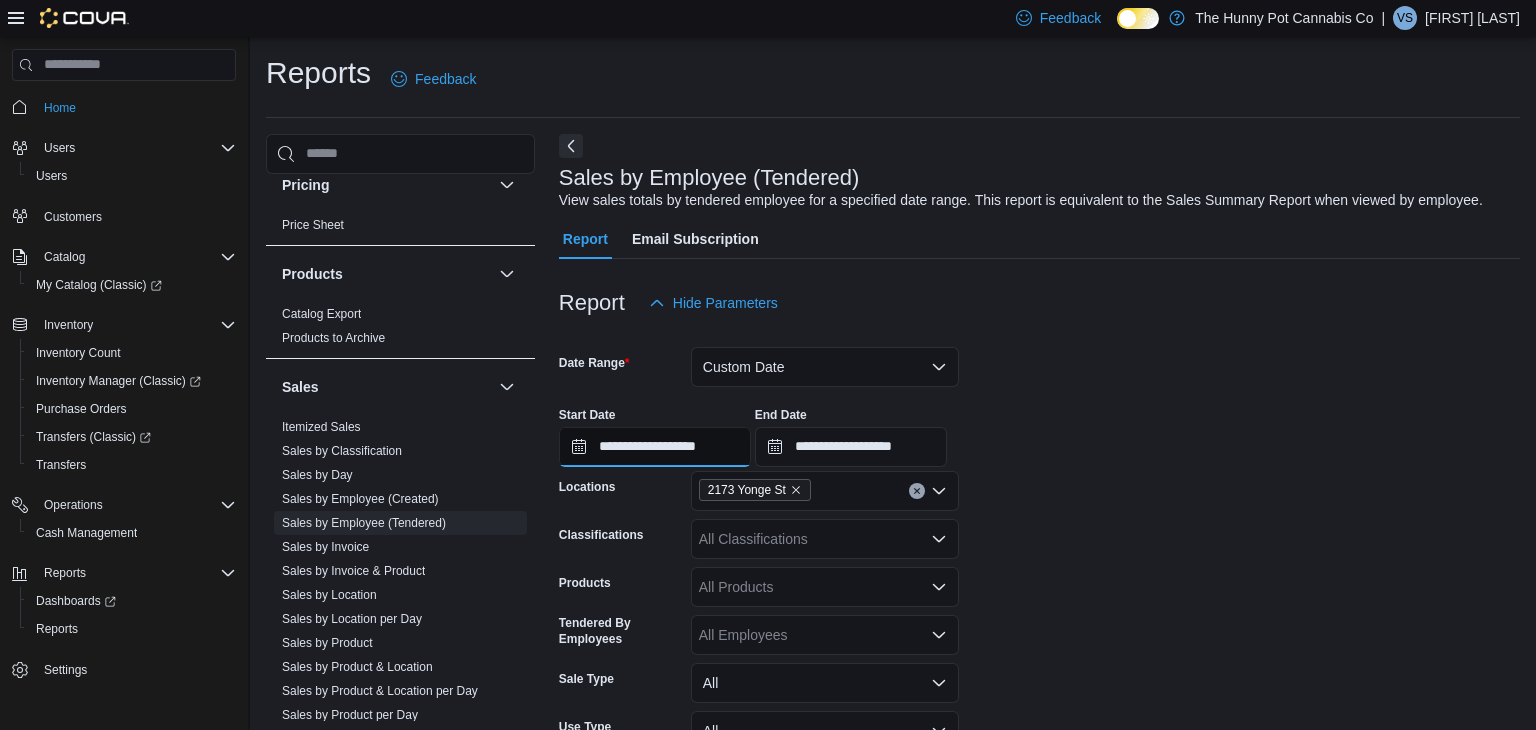 click on "**********" at bounding box center [655, 447] 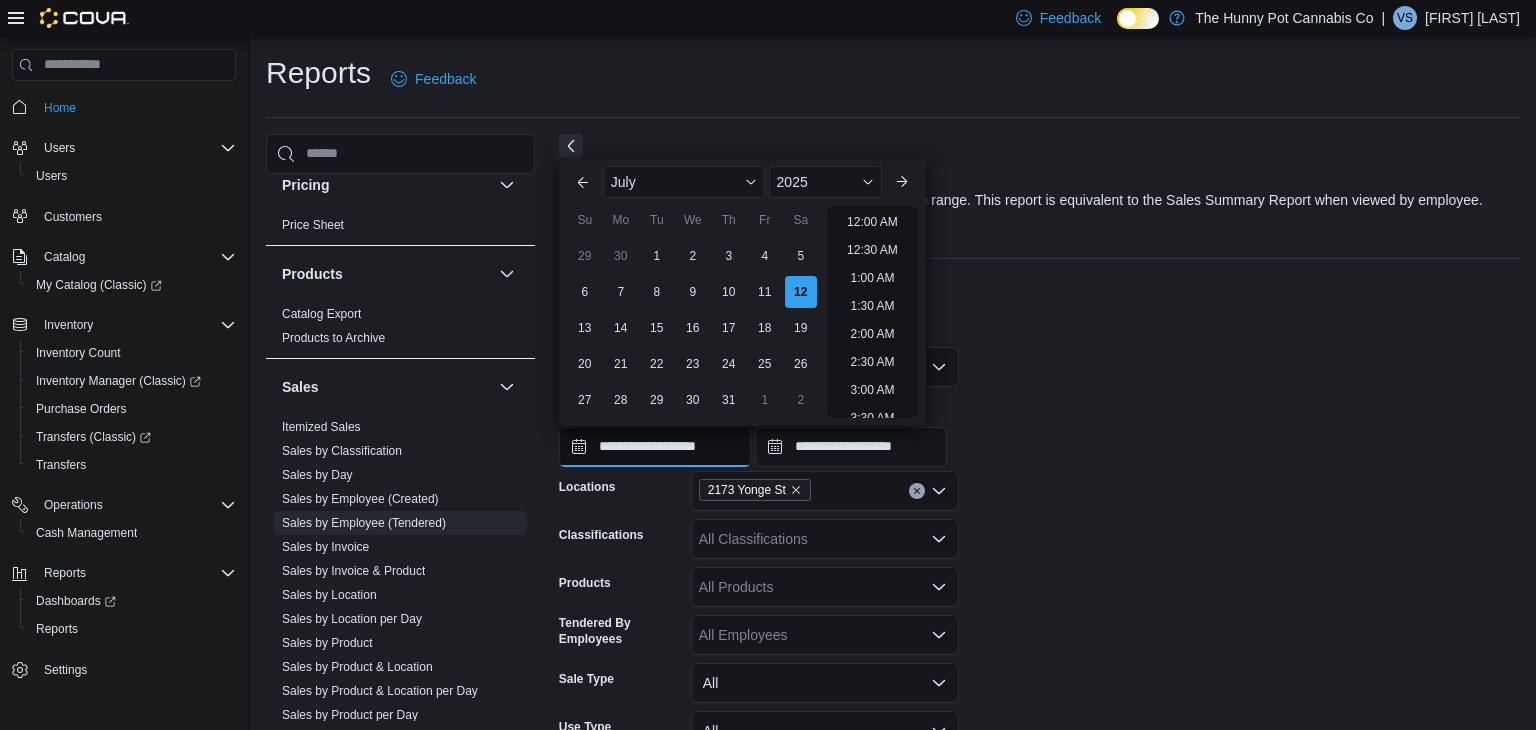 scroll, scrollTop: 622, scrollLeft: 0, axis: vertical 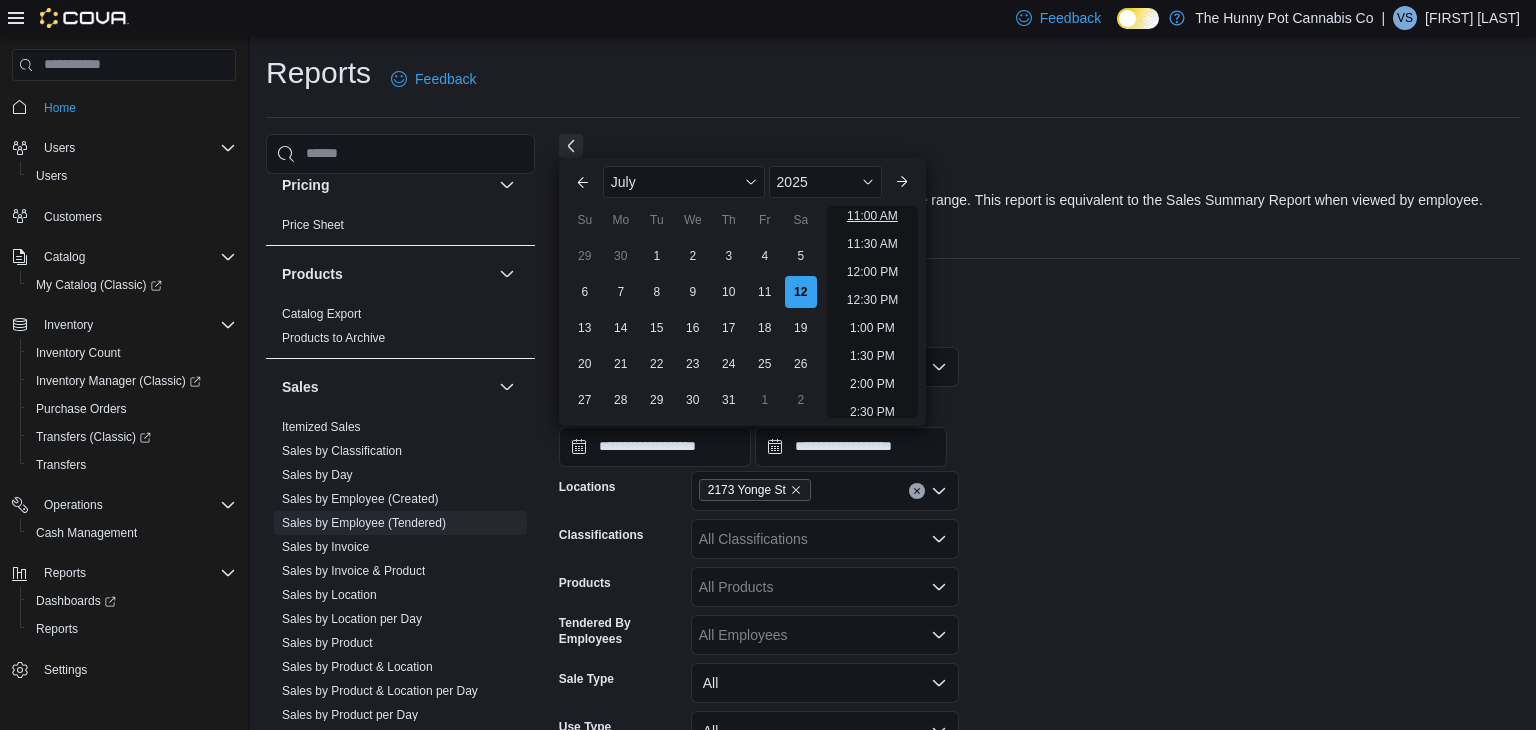 click on "11:00 AM" at bounding box center [872, 216] 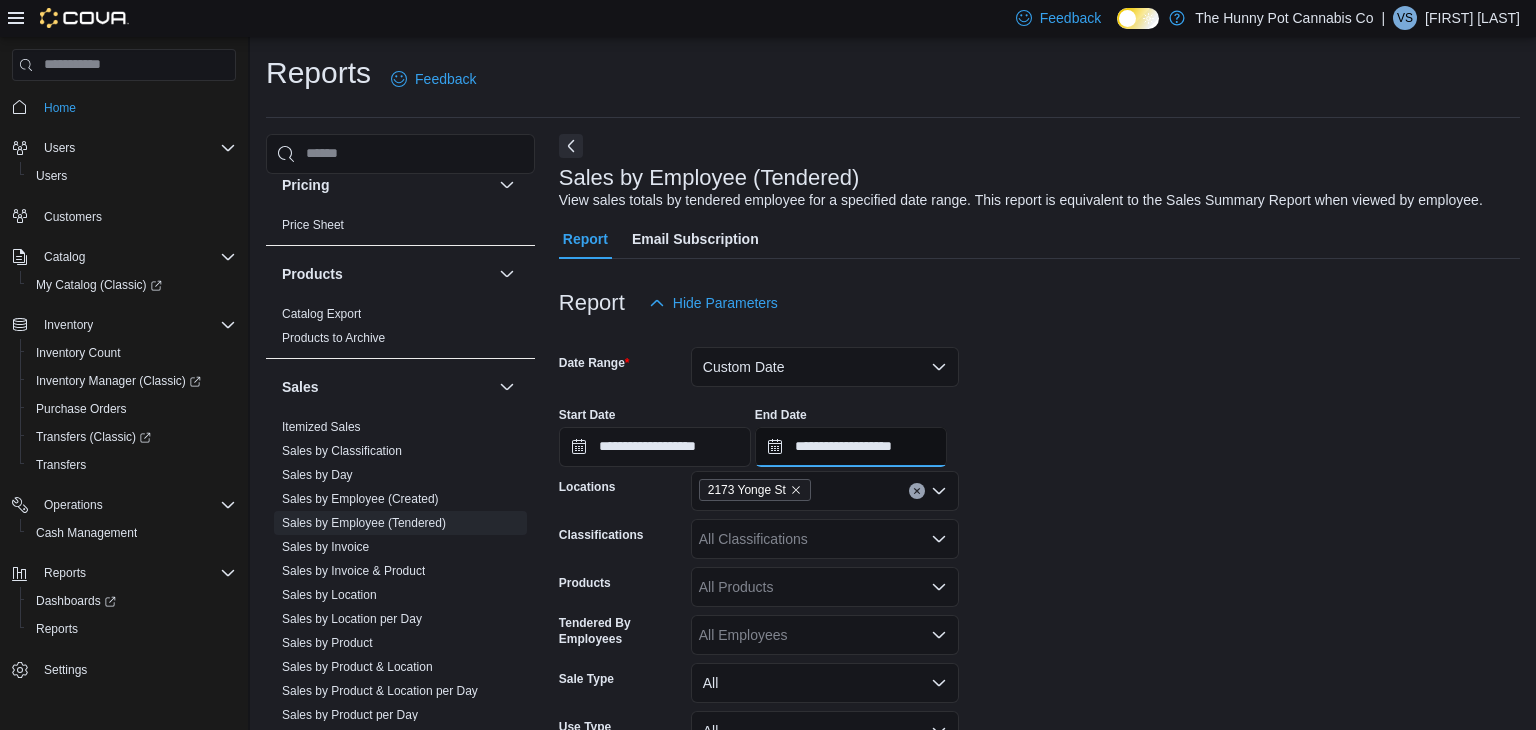 click on "**********" at bounding box center (851, 447) 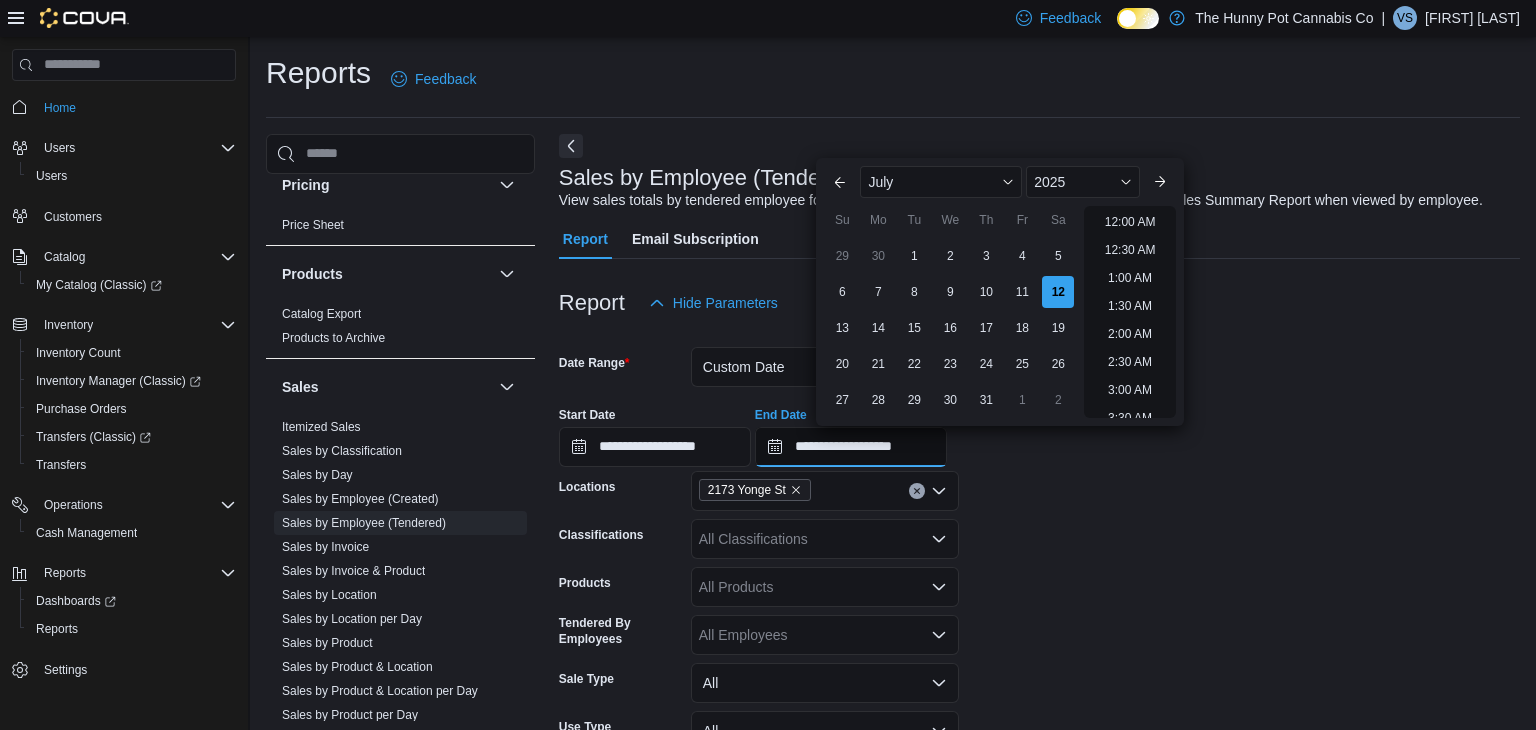 scroll, scrollTop: 678, scrollLeft: 0, axis: vertical 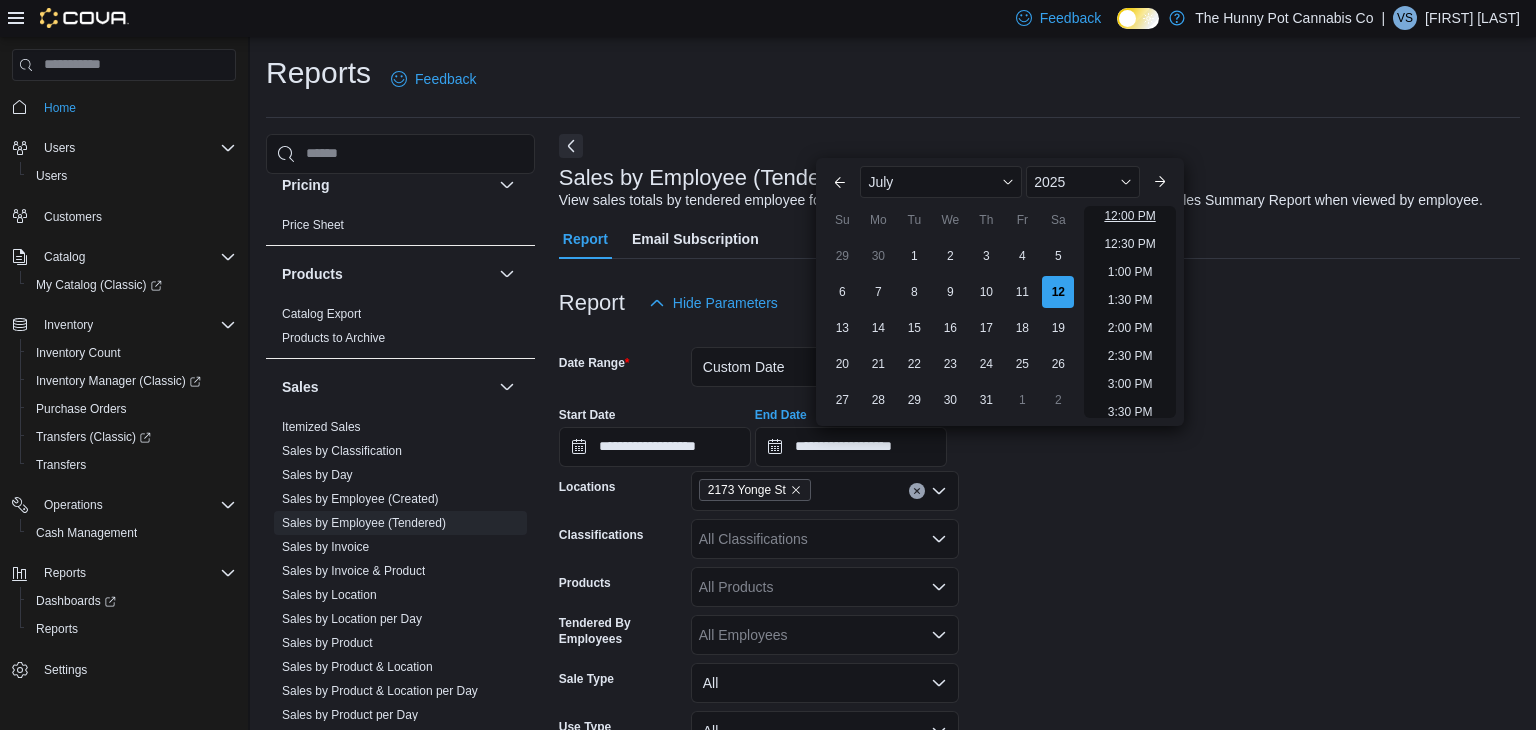 click on "12:00 PM" at bounding box center (1129, 216) 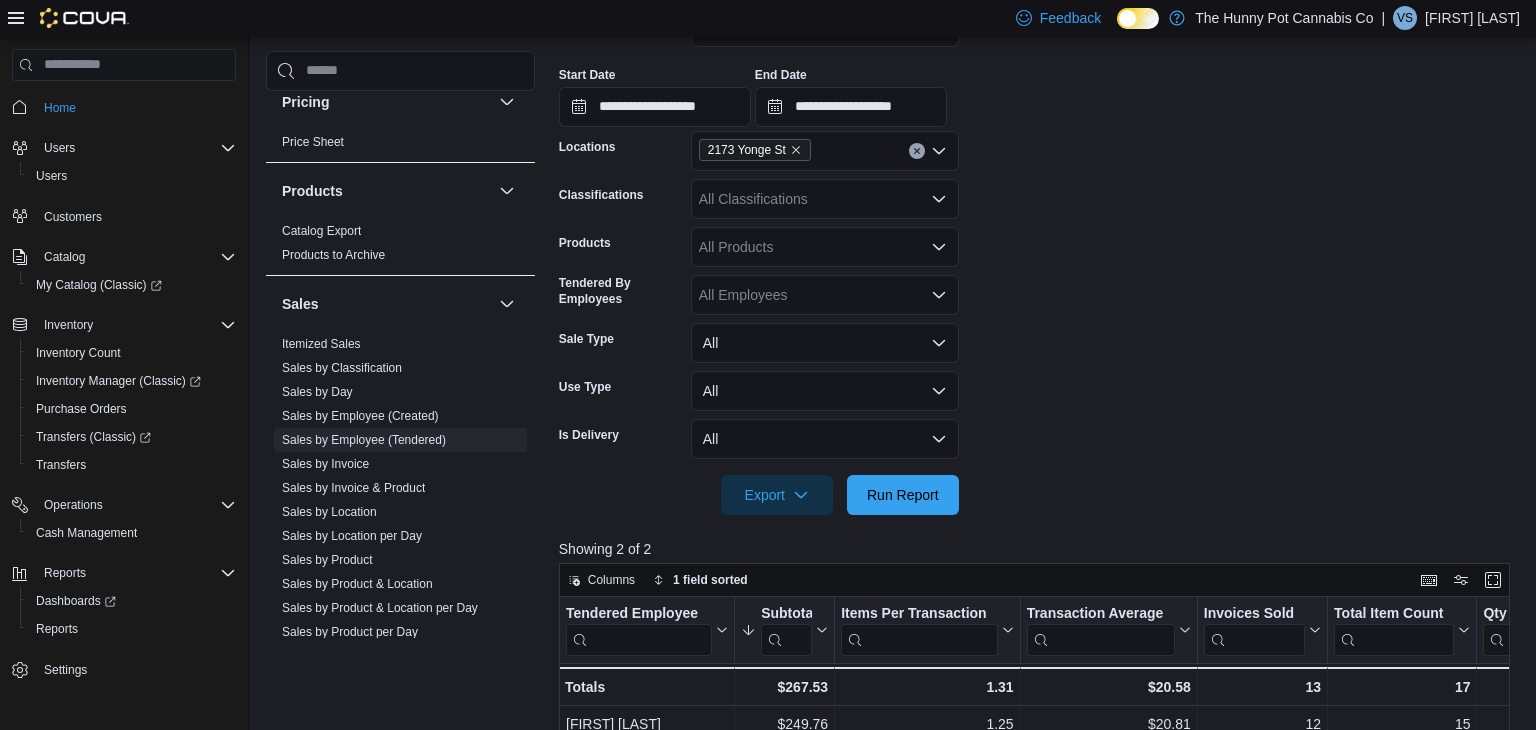 scroll, scrollTop: 344, scrollLeft: 0, axis: vertical 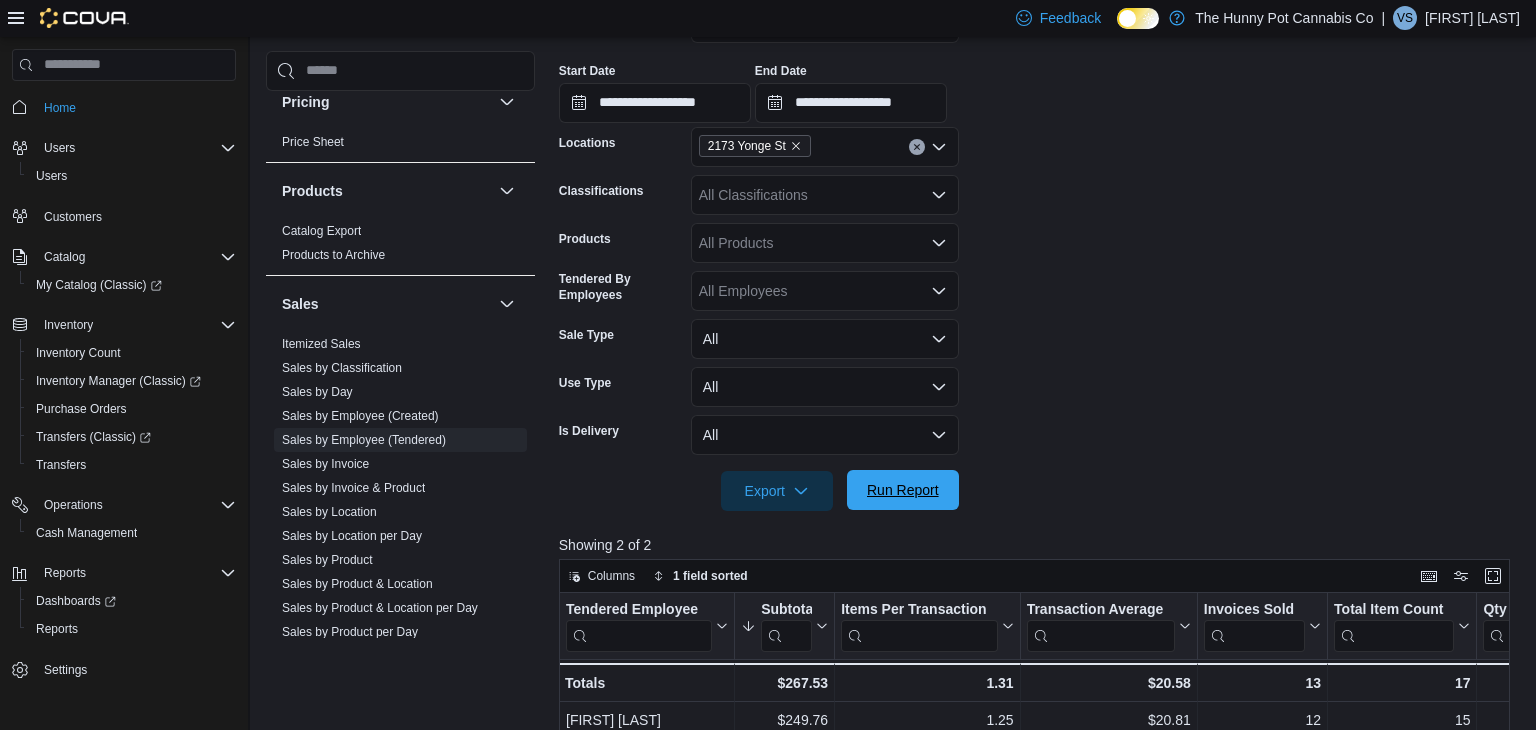 click on "Run Report" at bounding box center (903, 490) 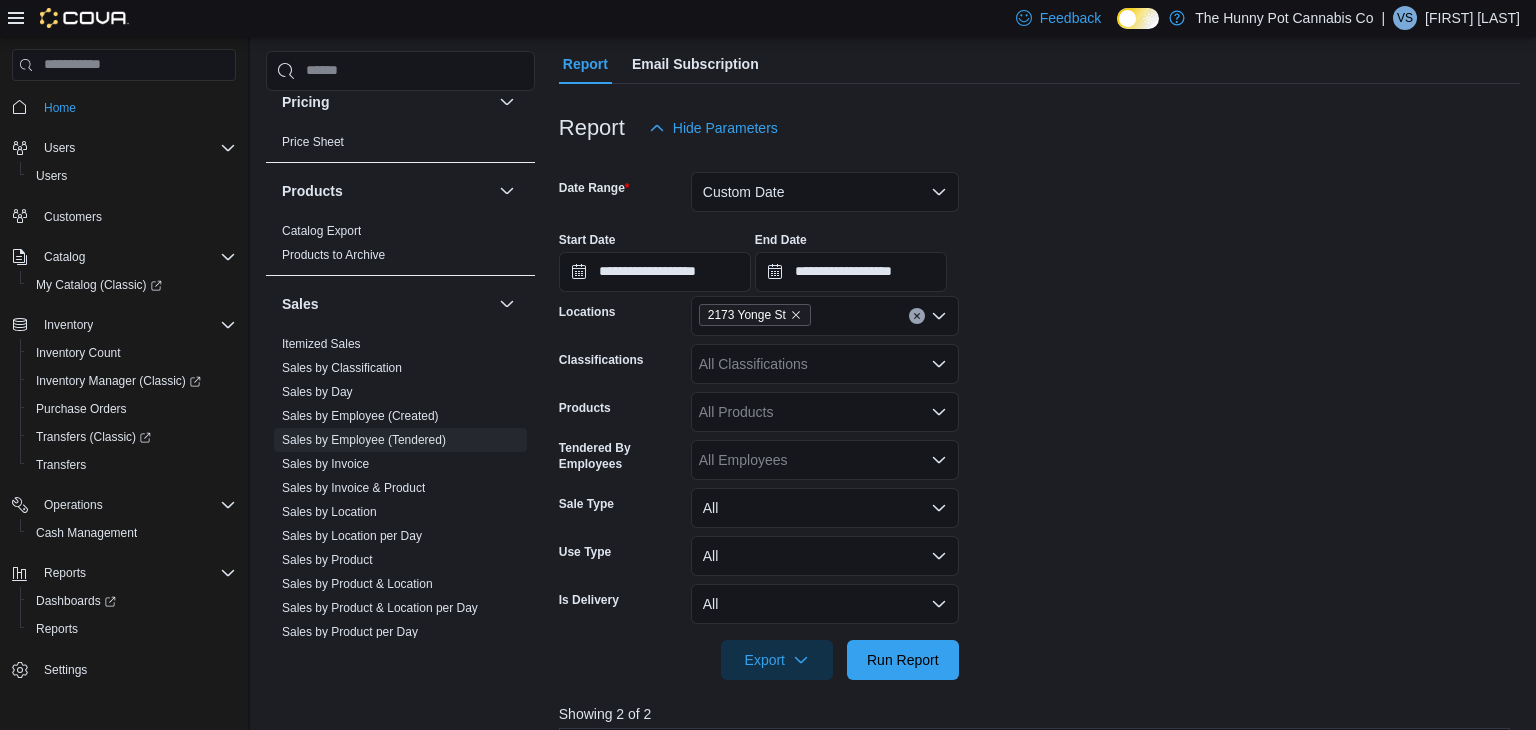 scroll, scrollTop: 174, scrollLeft: 0, axis: vertical 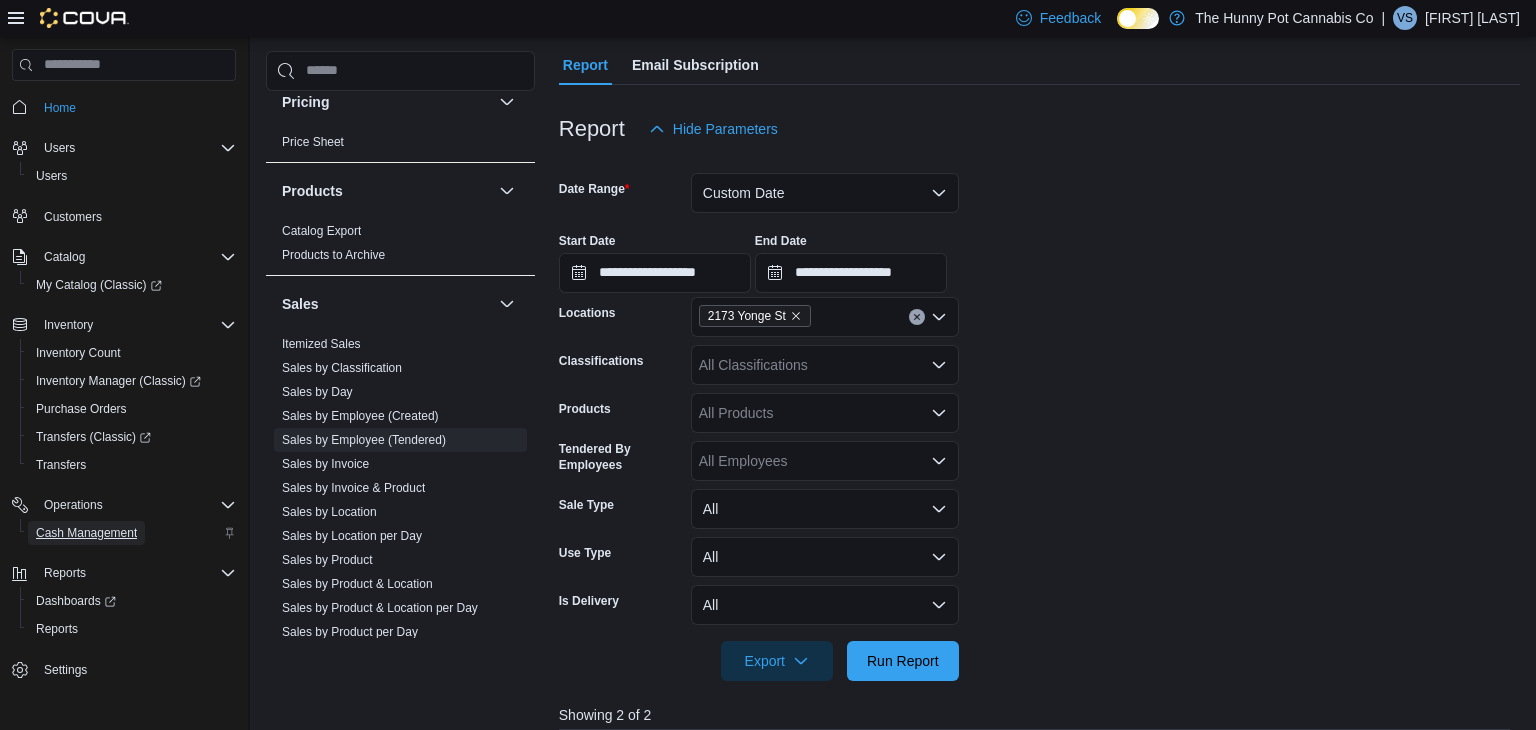 click on "Cash Management" at bounding box center [86, 533] 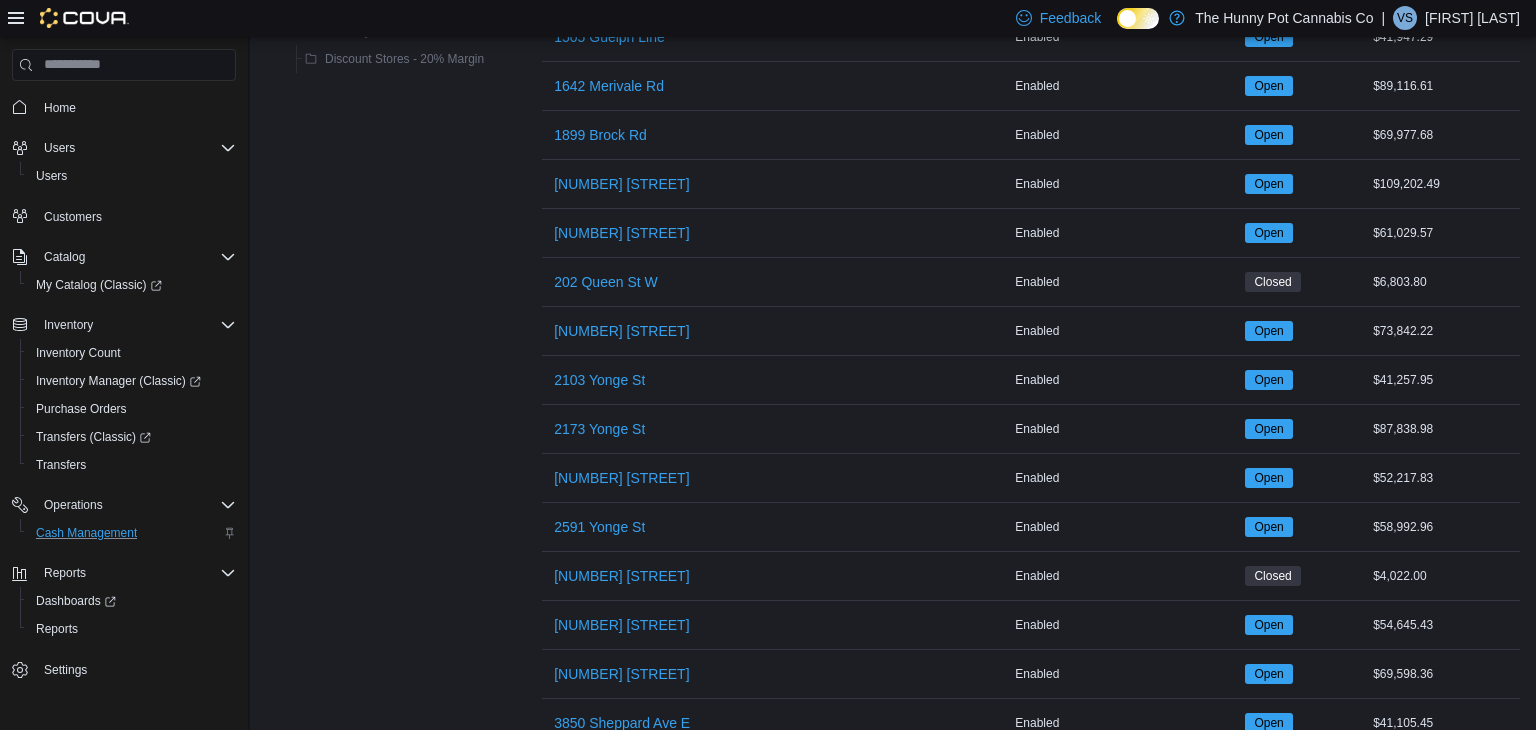scroll, scrollTop: 739, scrollLeft: 0, axis: vertical 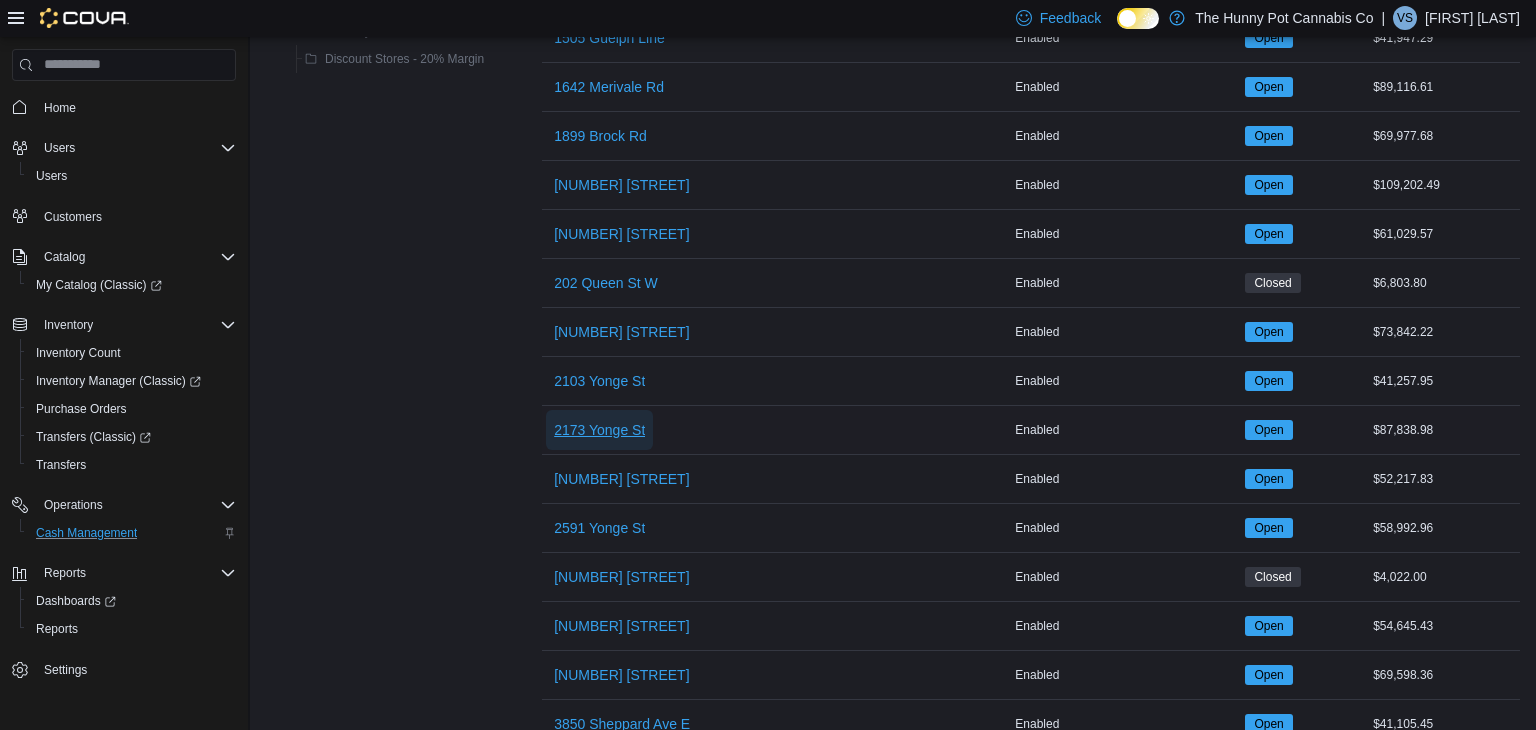 click on "2173 Yonge St" at bounding box center [599, 430] 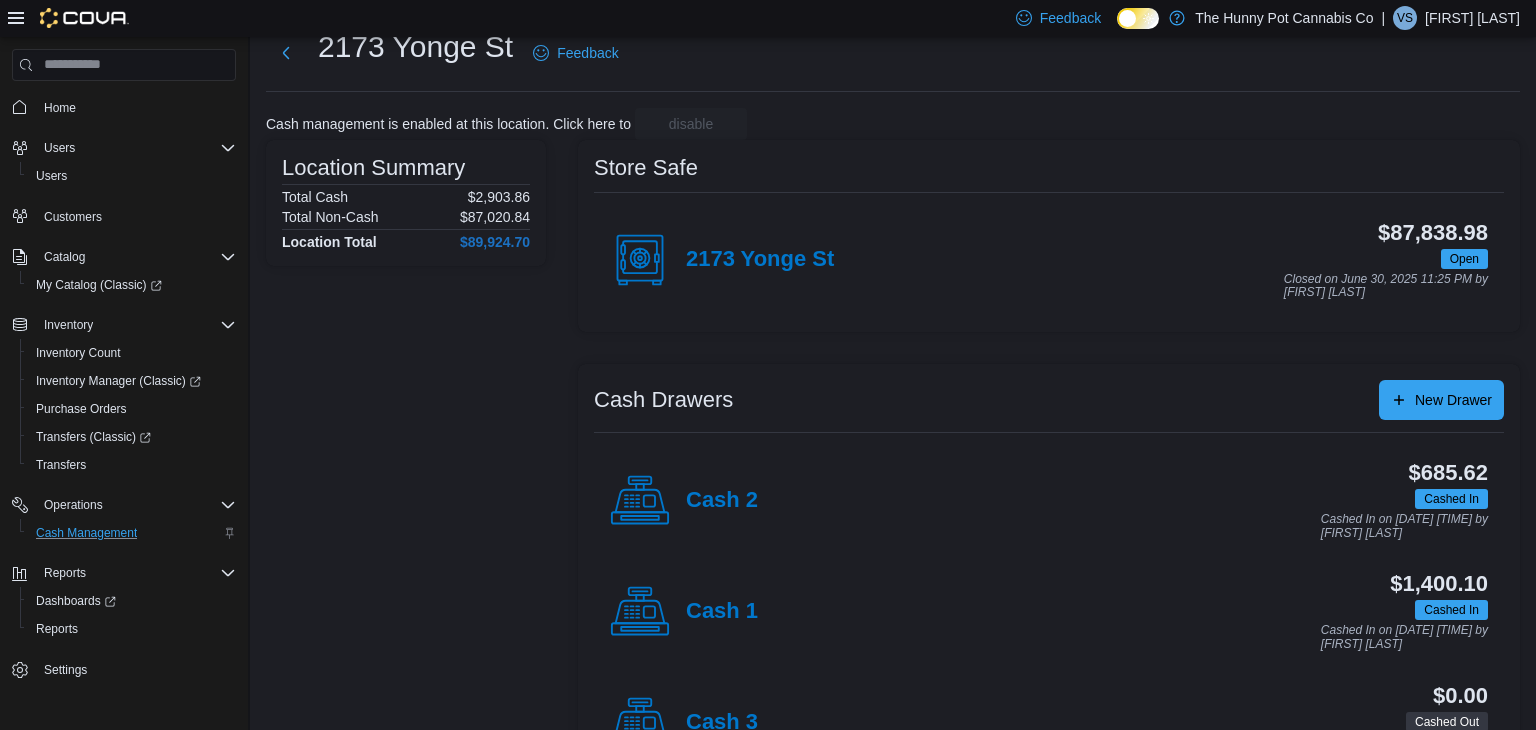 scroll, scrollTop: 63, scrollLeft: 0, axis: vertical 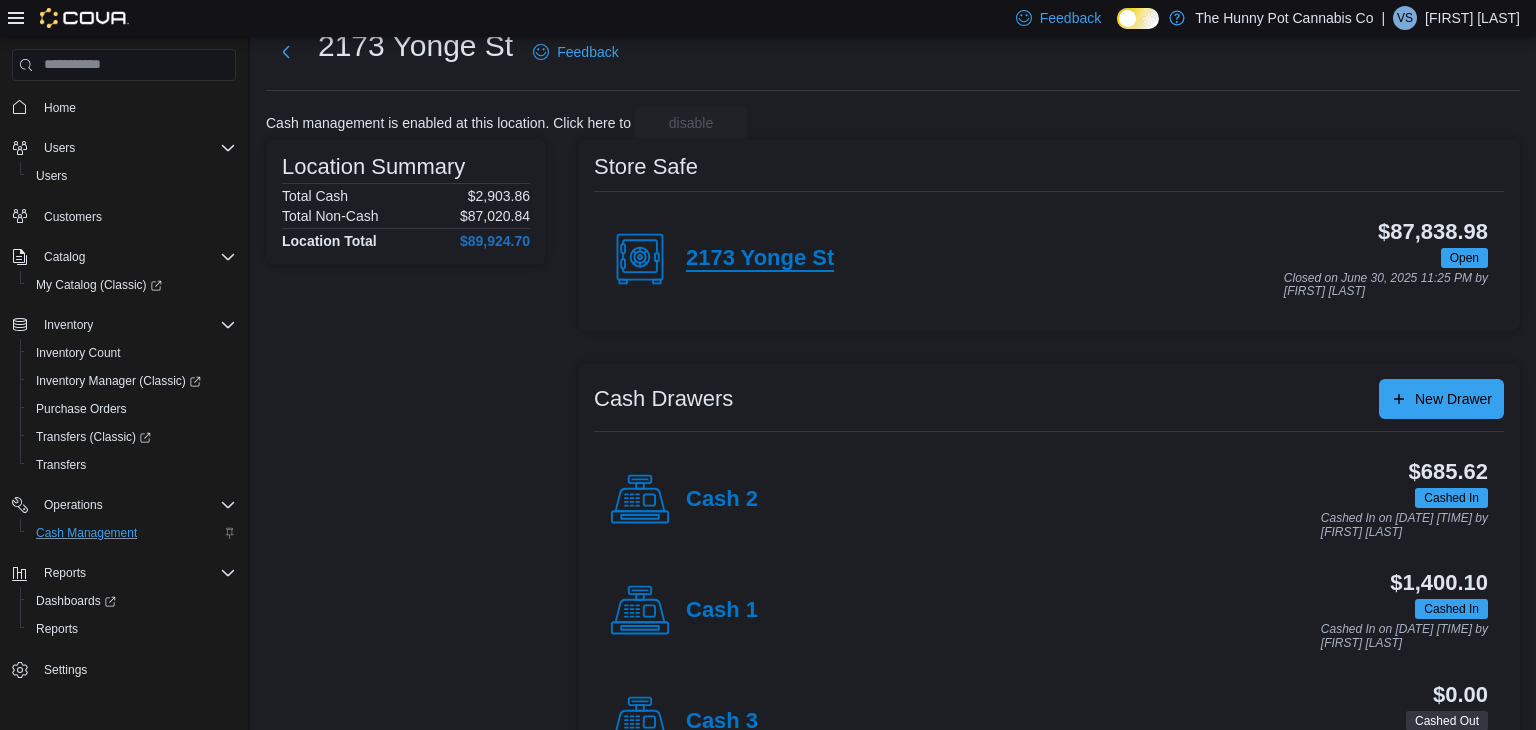 click on "2173 Yonge St" at bounding box center (760, 259) 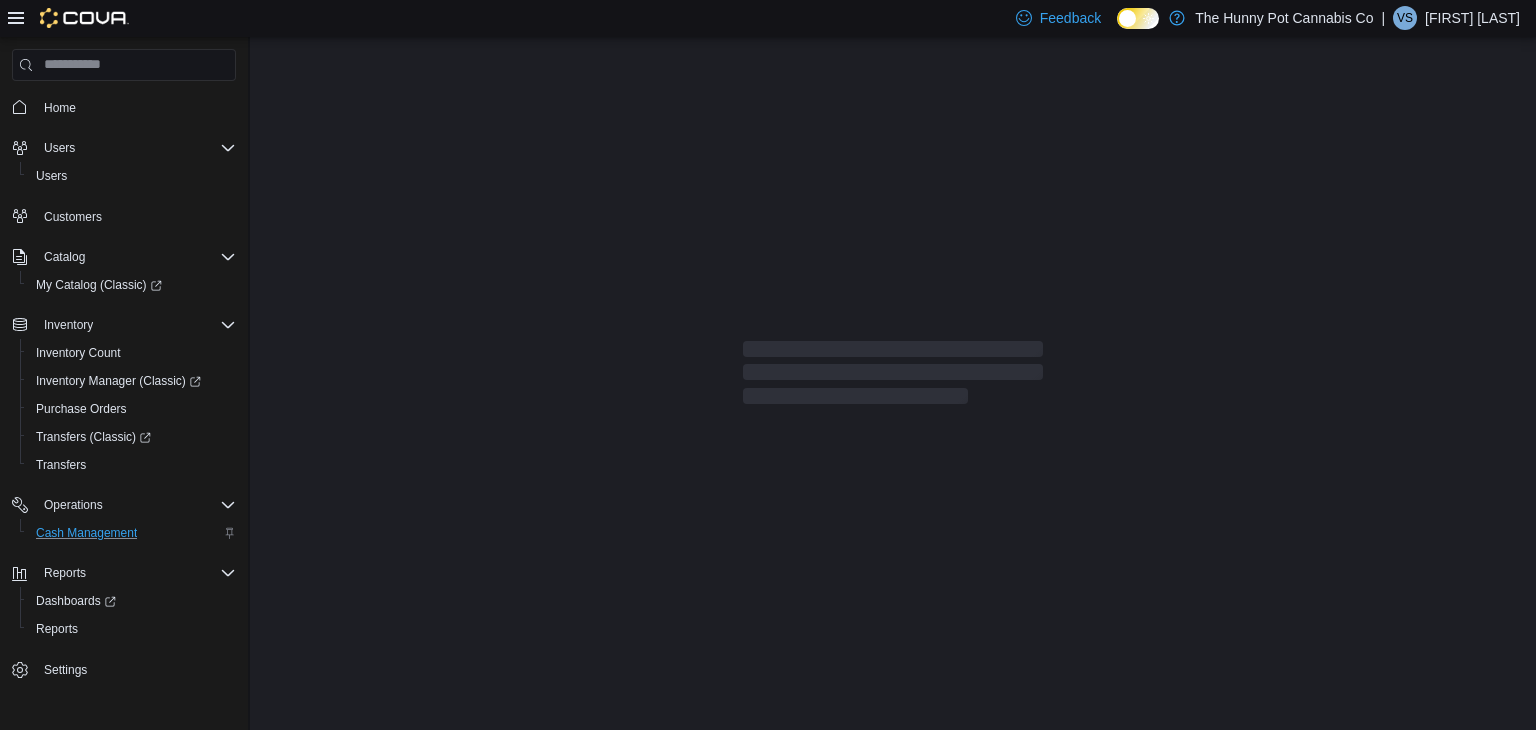 scroll, scrollTop: 0, scrollLeft: 0, axis: both 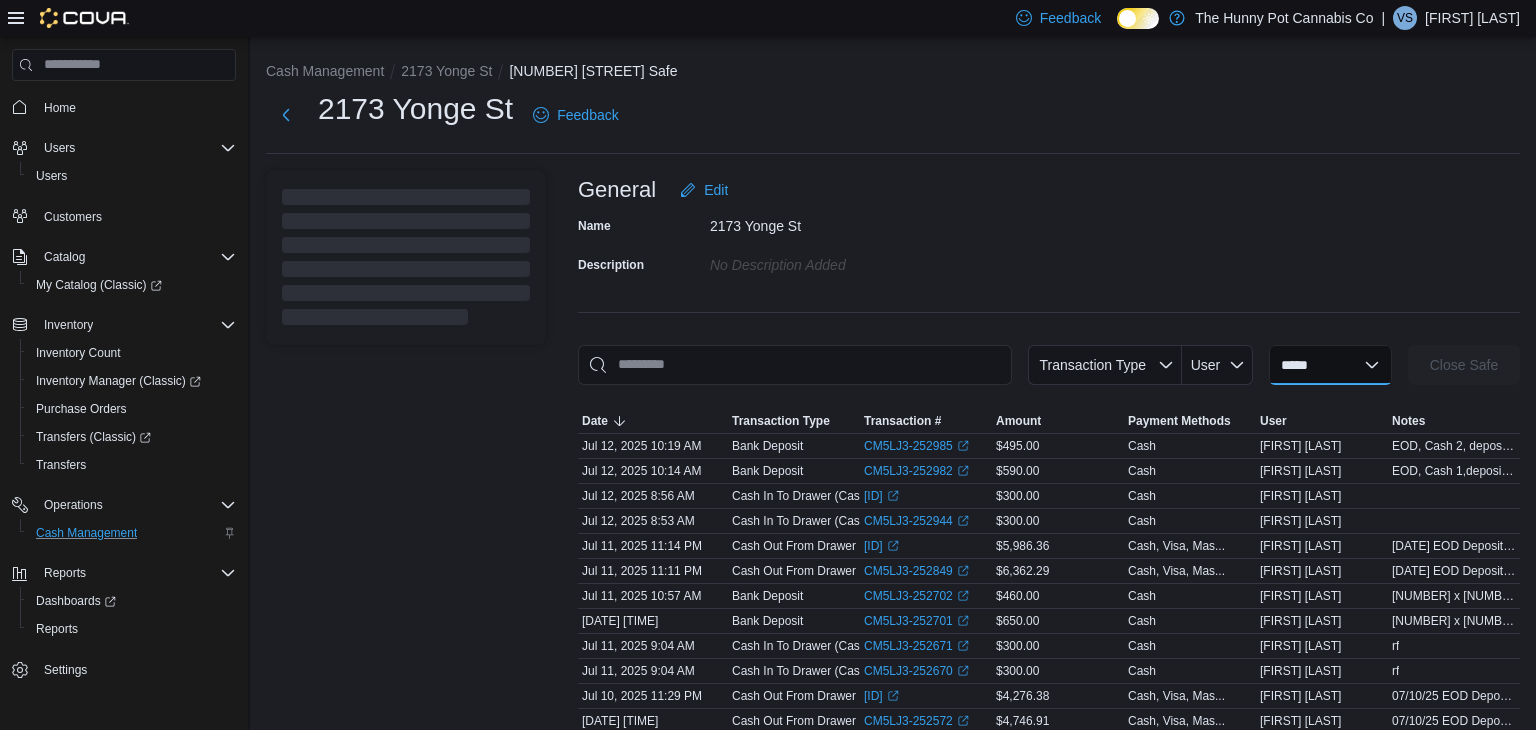 click on "**********" at bounding box center (1330, 365) 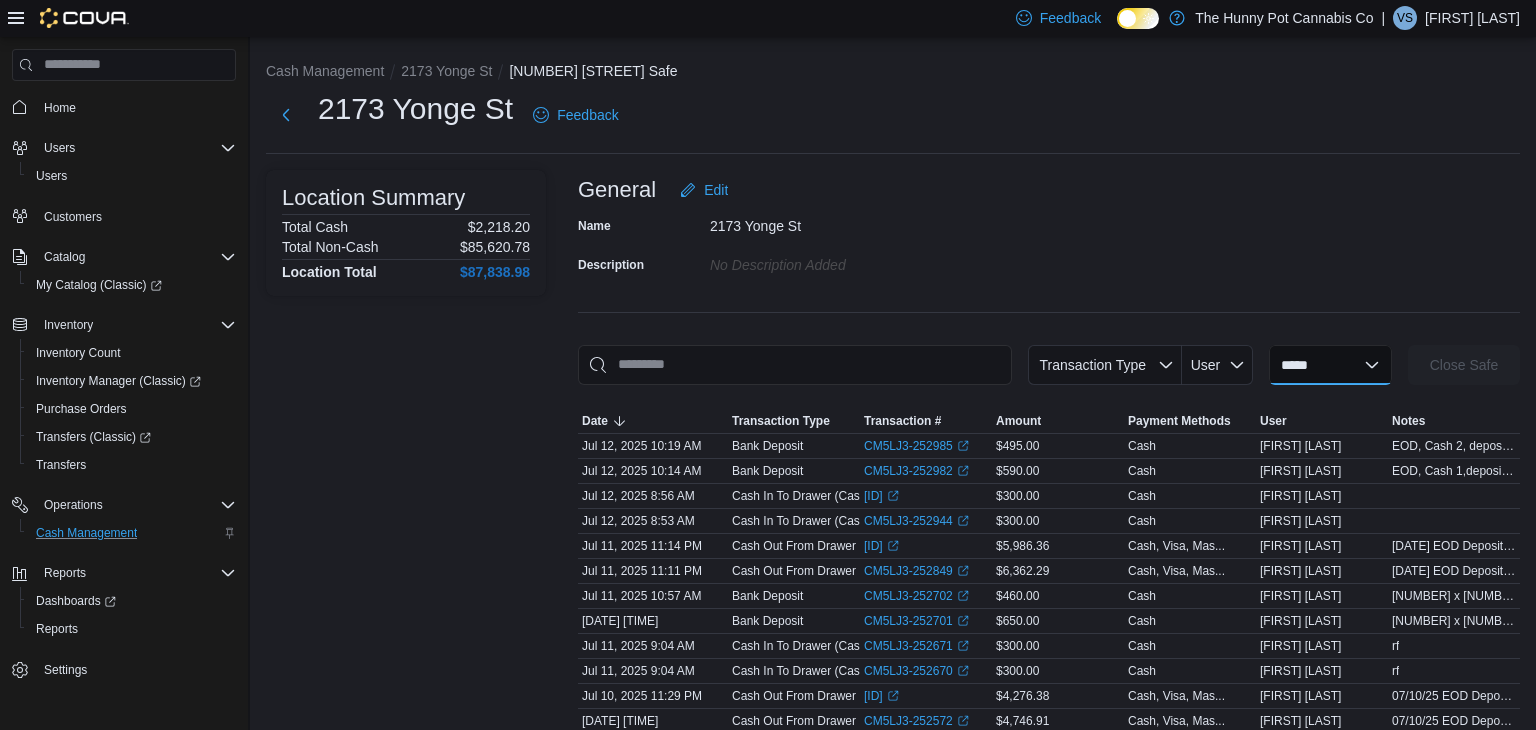 select on "**********" 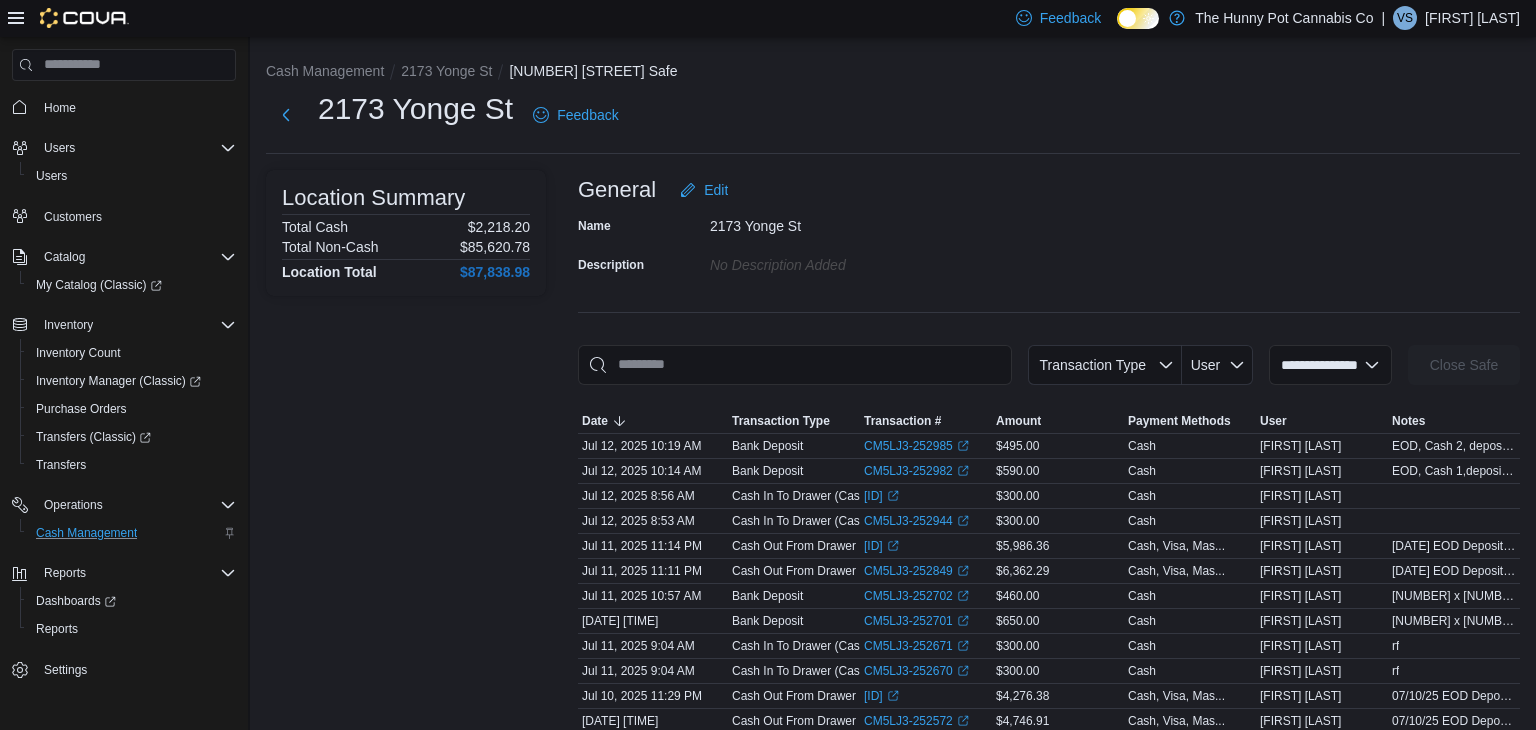click on "**********" at bounding box center [1330, 365] 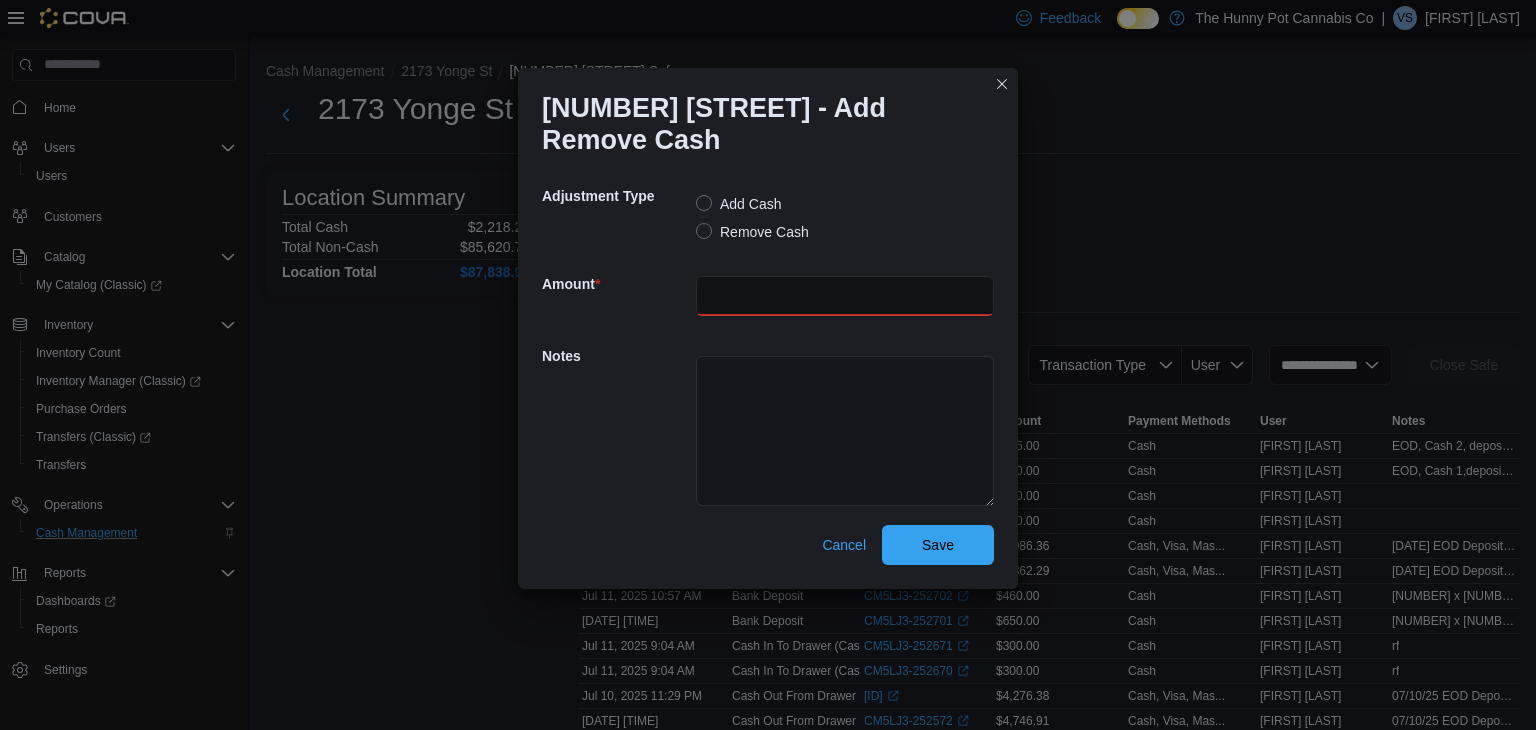 click at bounding box center [845, 296] 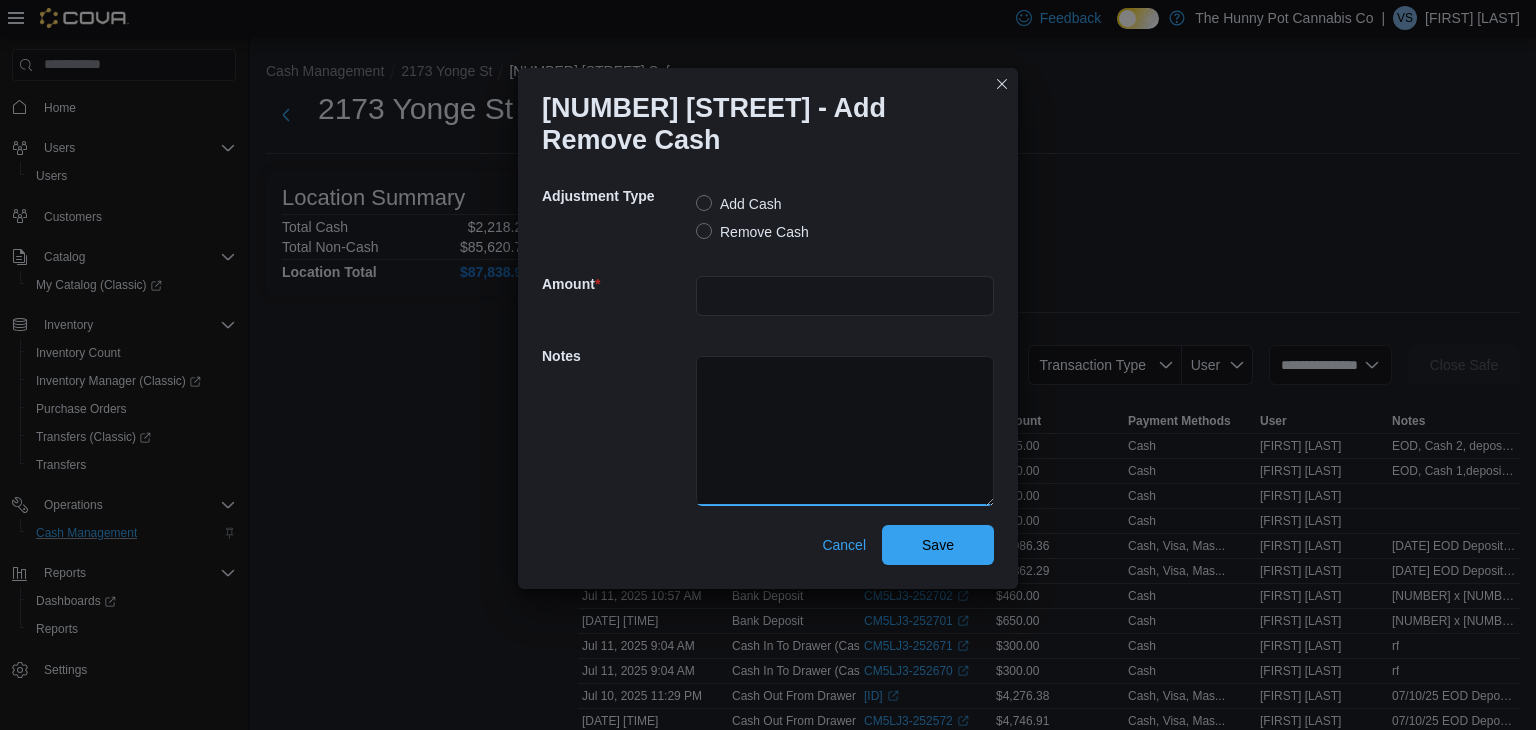 click at bounding box center [845, 431] 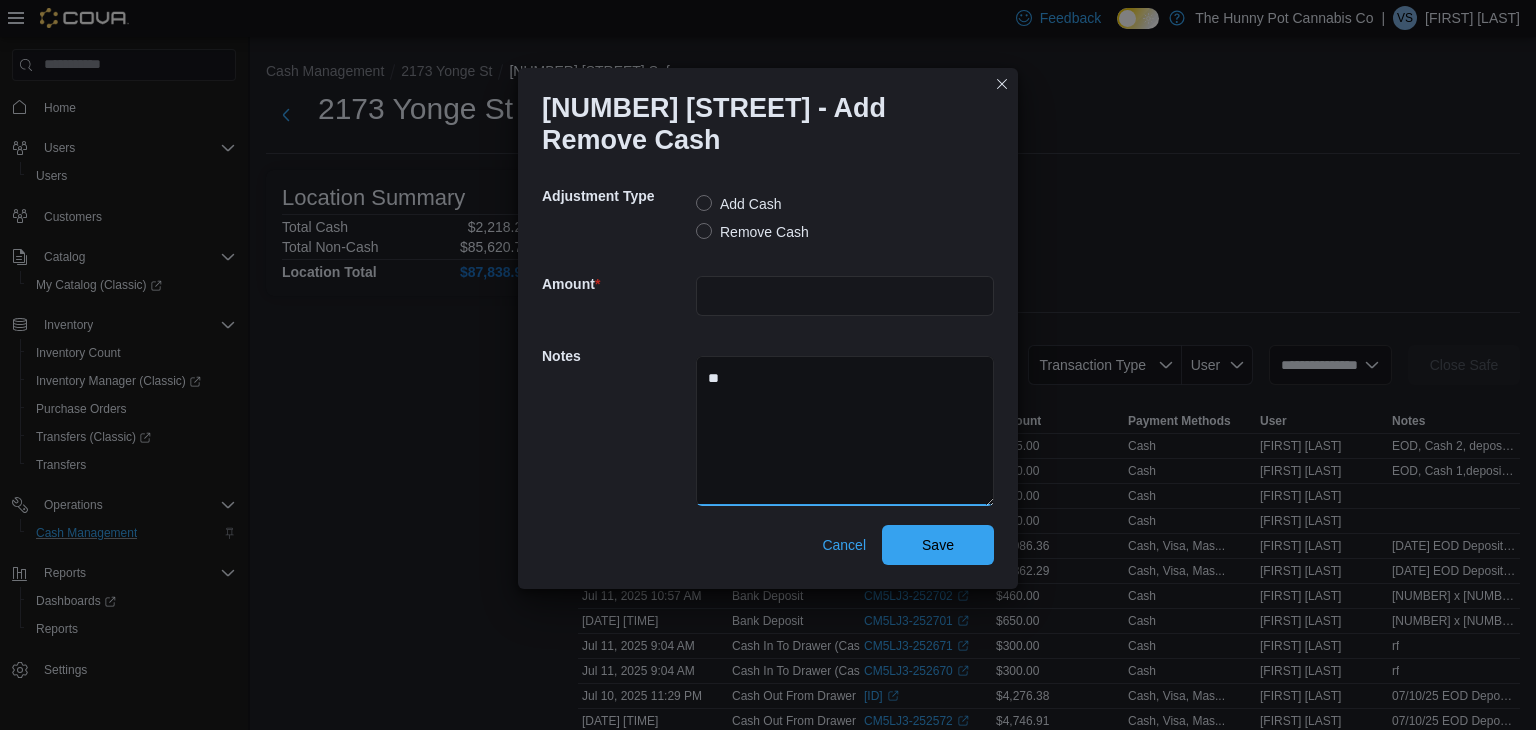 type on "*" 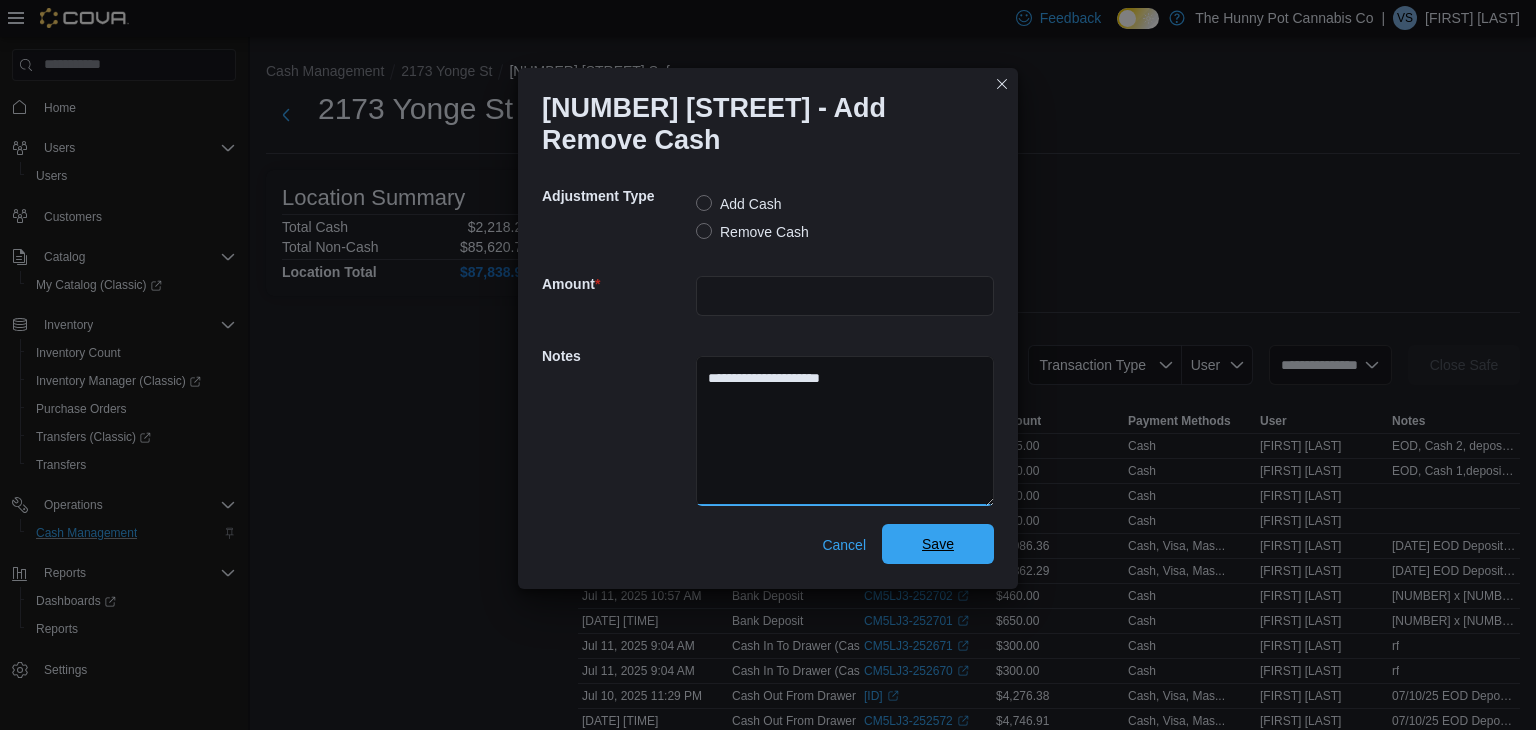 type on "**********" 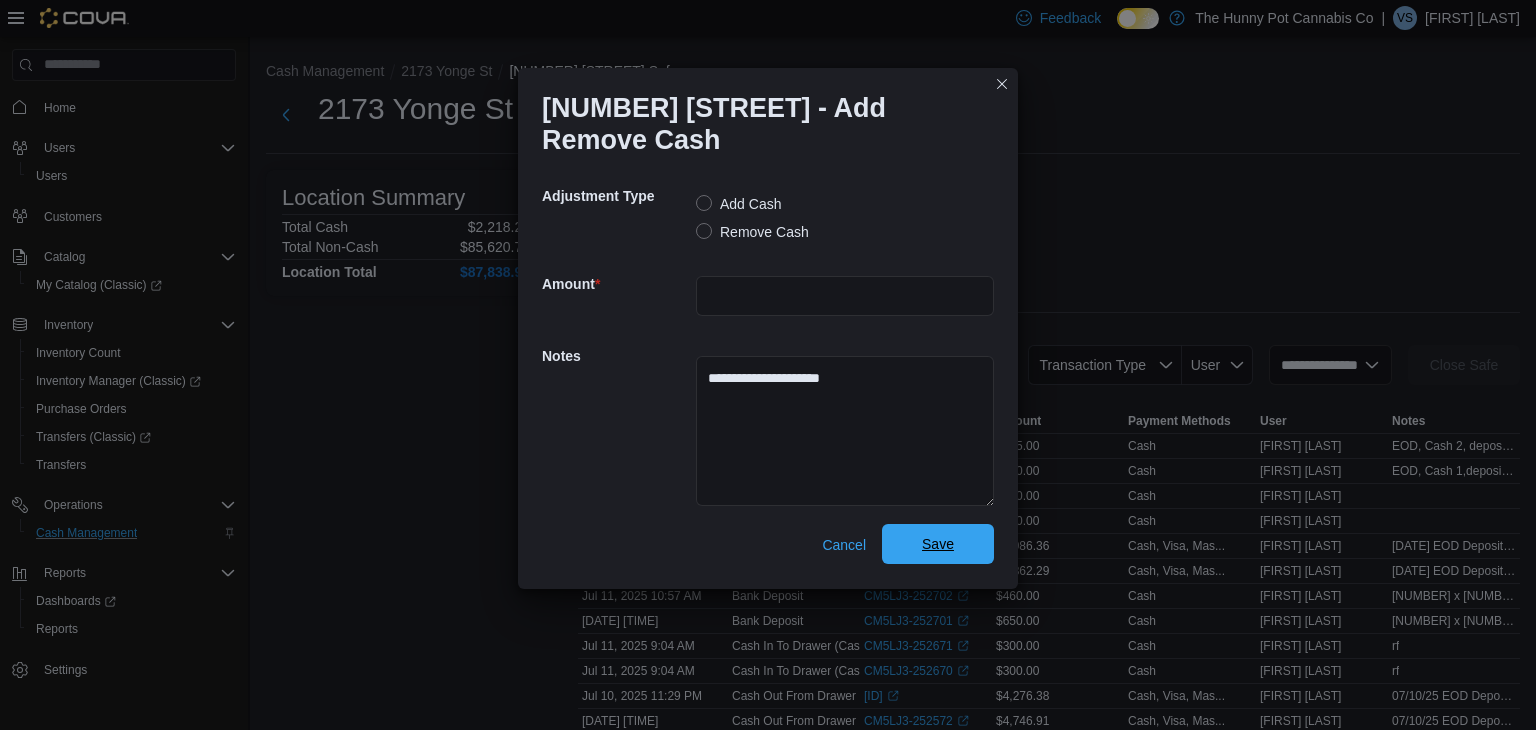 click on "Save" at bounding box center [938, 544] 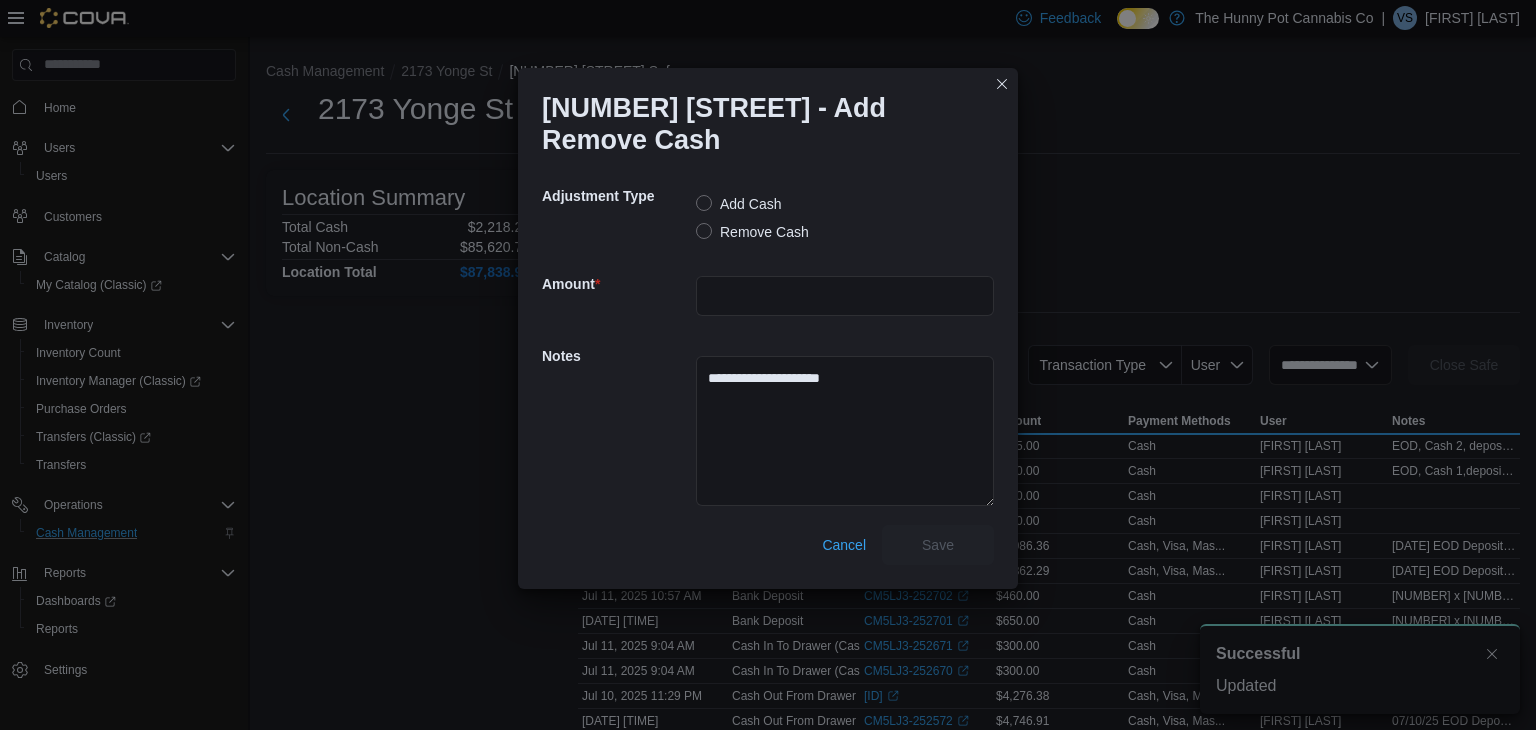scroll, scrollTop: 0, scrollLeft: 0, axis: both 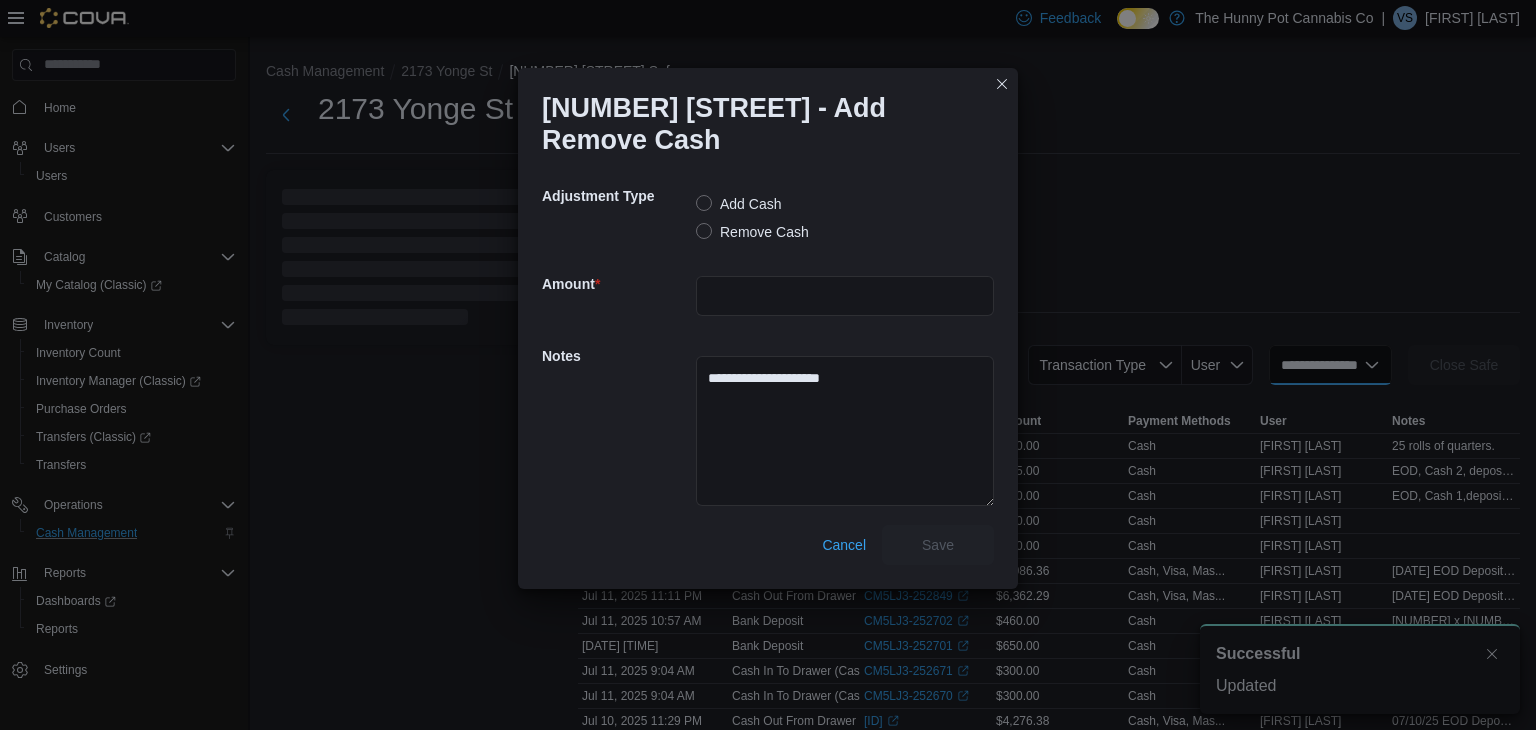 select 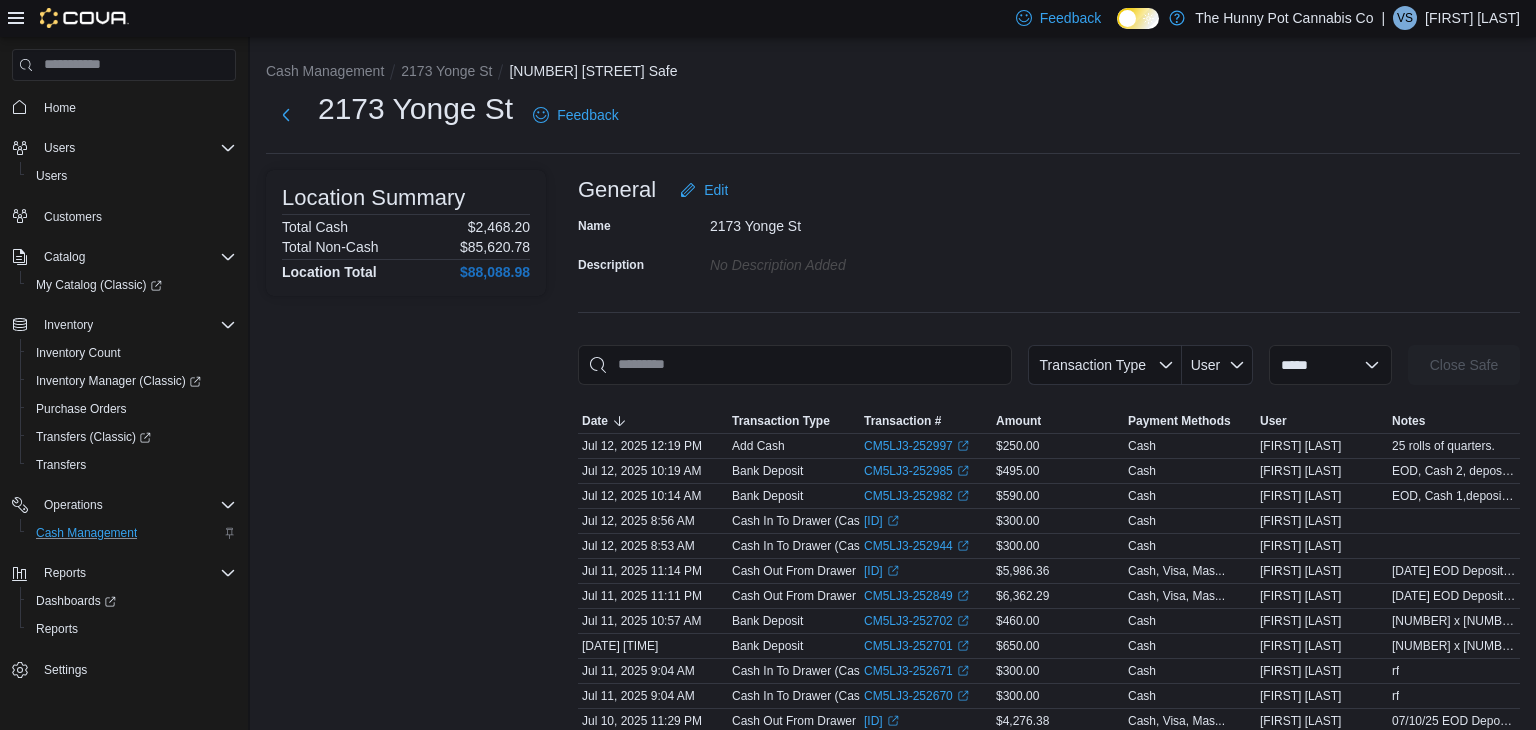 click on "[NUMBER] [STREET] Feedback" at bounding box center (893, 115) 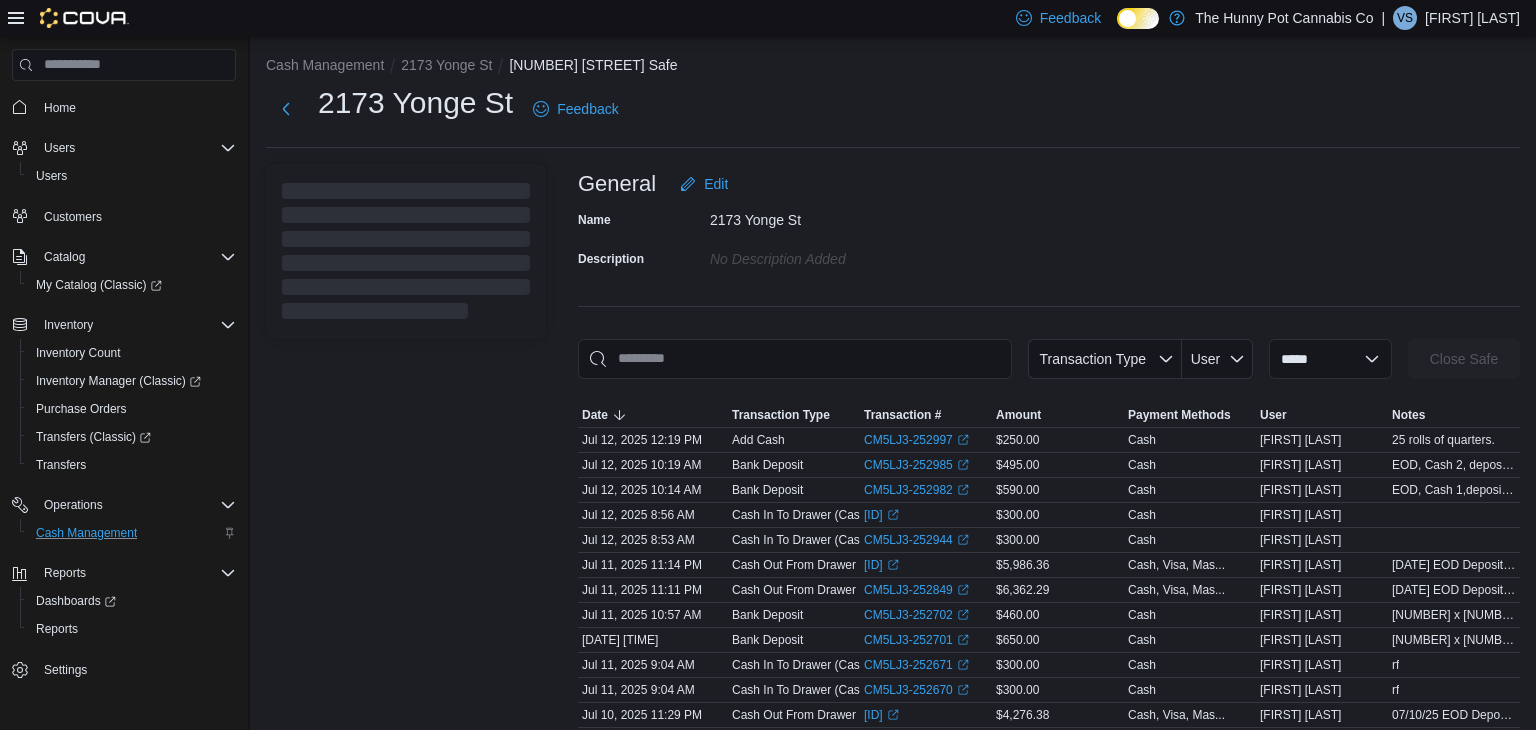scroll, scrollTop: 2, scrollLeft: 0, axis: vertical 